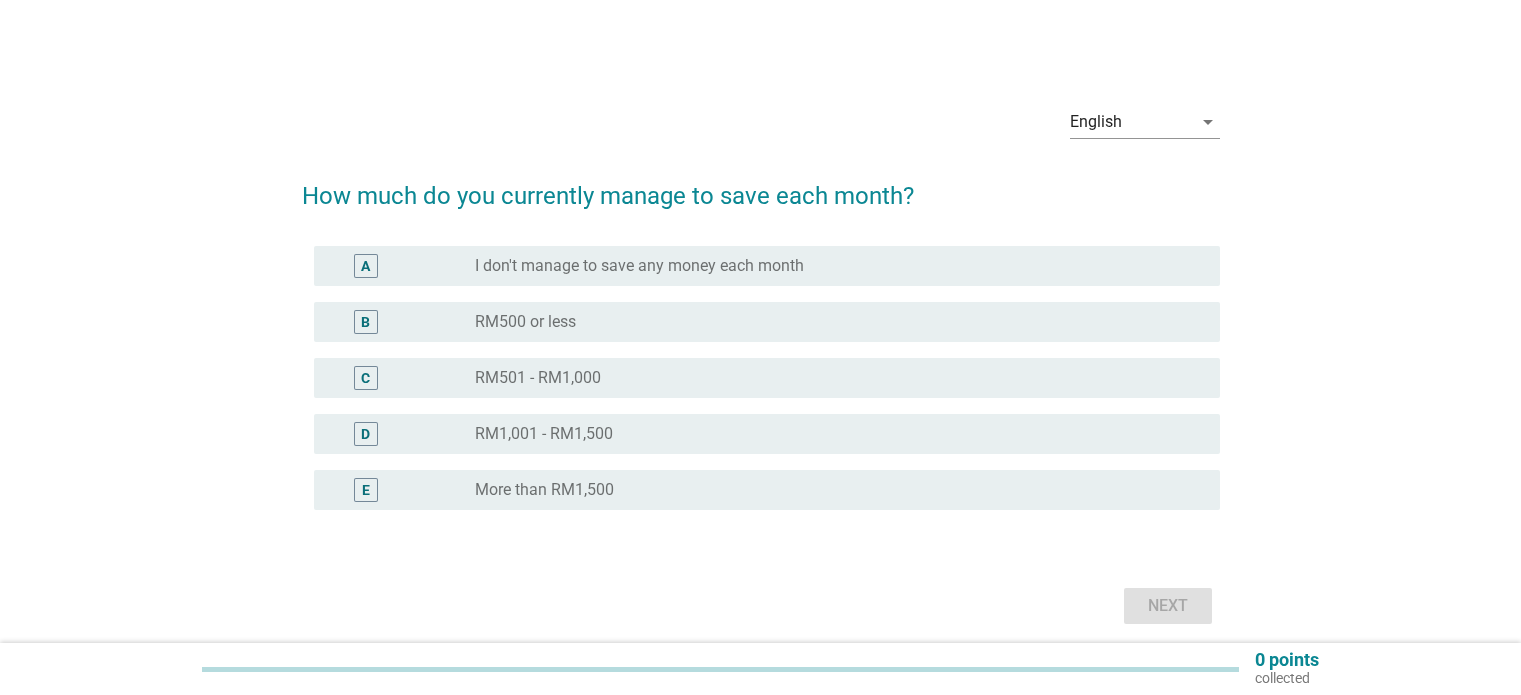 scroll, scrollTop: 0, scrollLeft: 0, axis: both 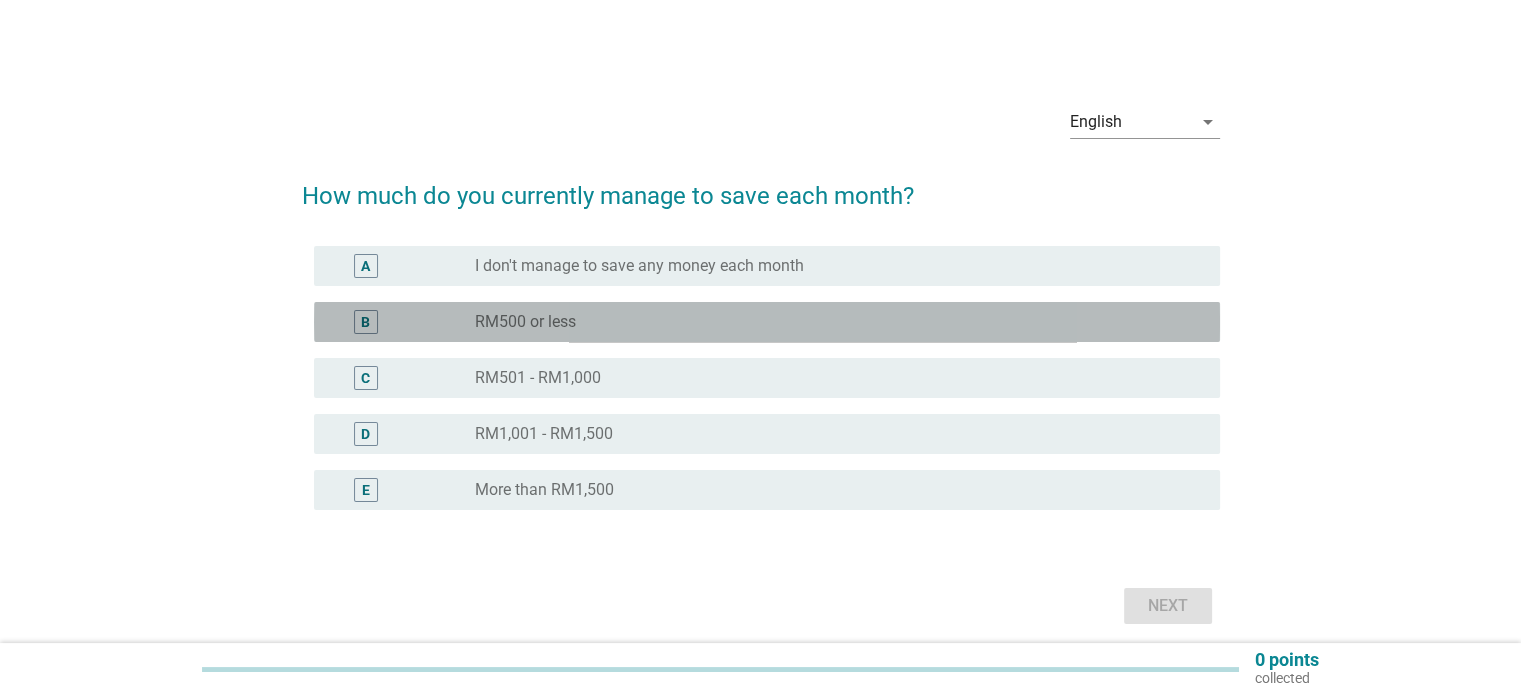 click on "radio_button_unchecked RM500 or less" at bounding box center [831, 322] 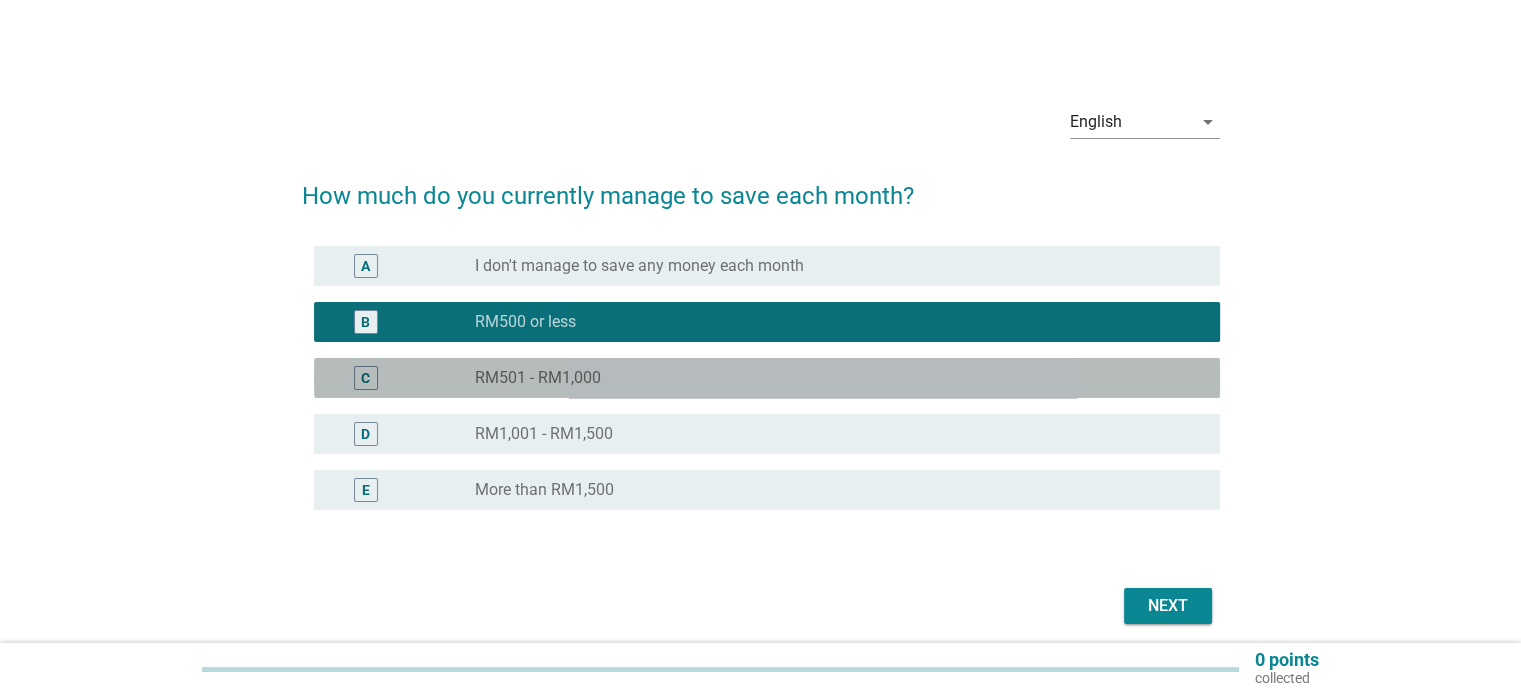 click on "radio_button_unchecked RM501 - RM1,000" at bounding box center (831, 378) 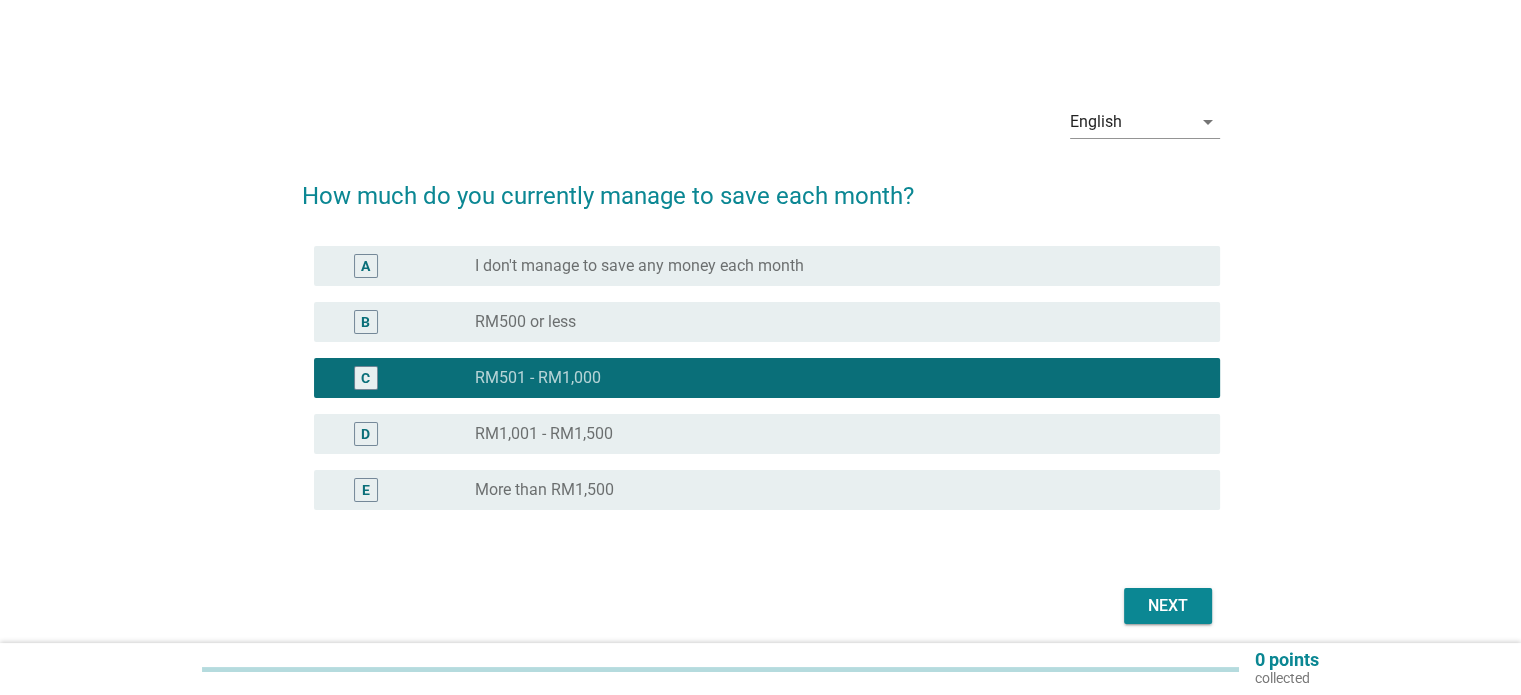 click on "Next" at bounding box center (1168, 606) 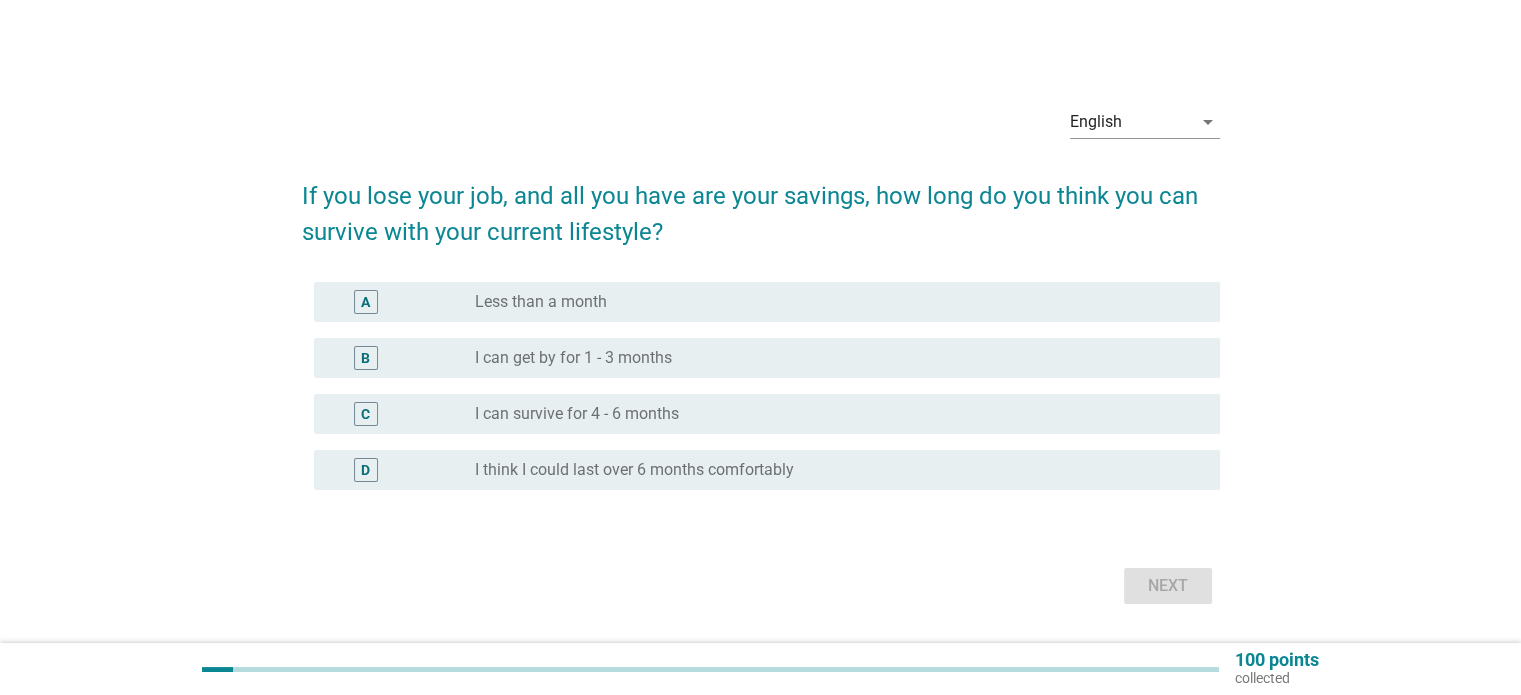 click on "radio_button_unchecked I think I could last over 6 months comfortably" at bounding box center (831, 470) 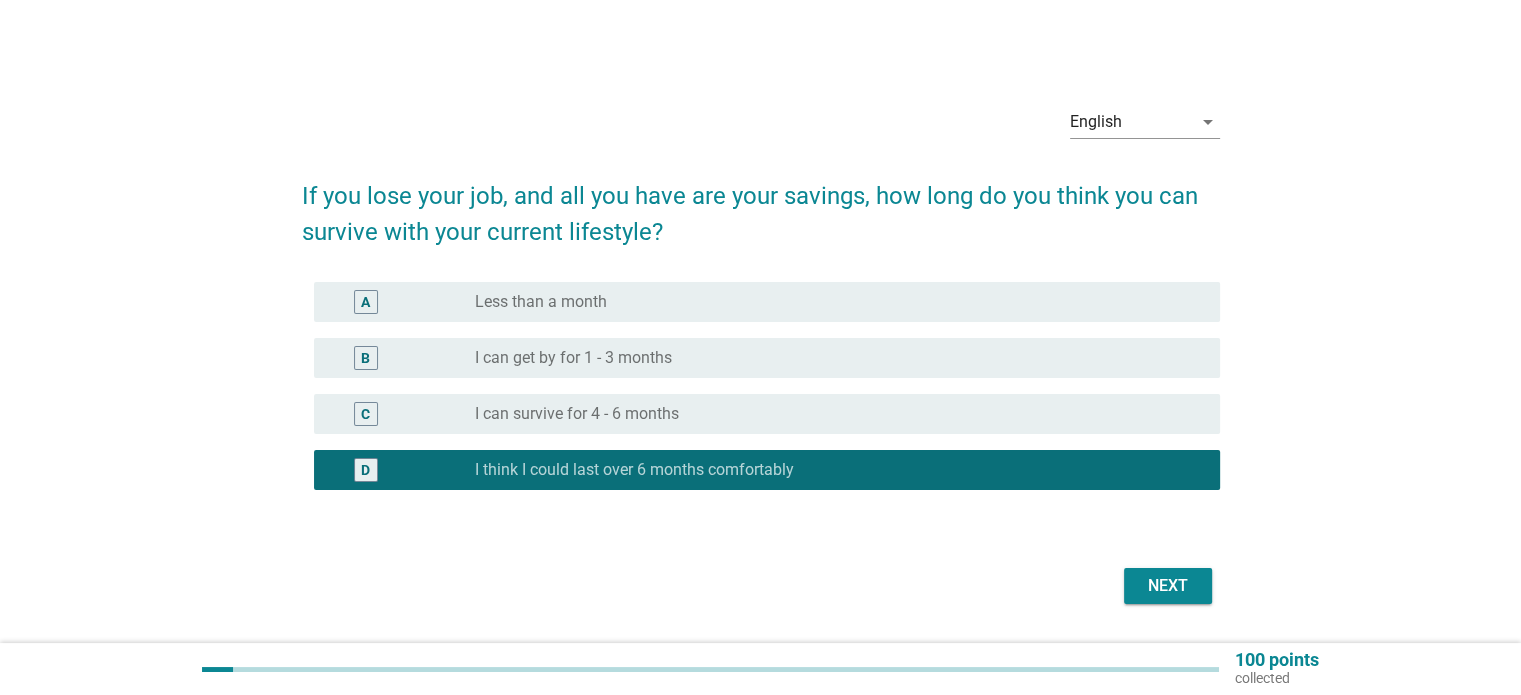 click on "Next" at bounding box center [1168, 586] 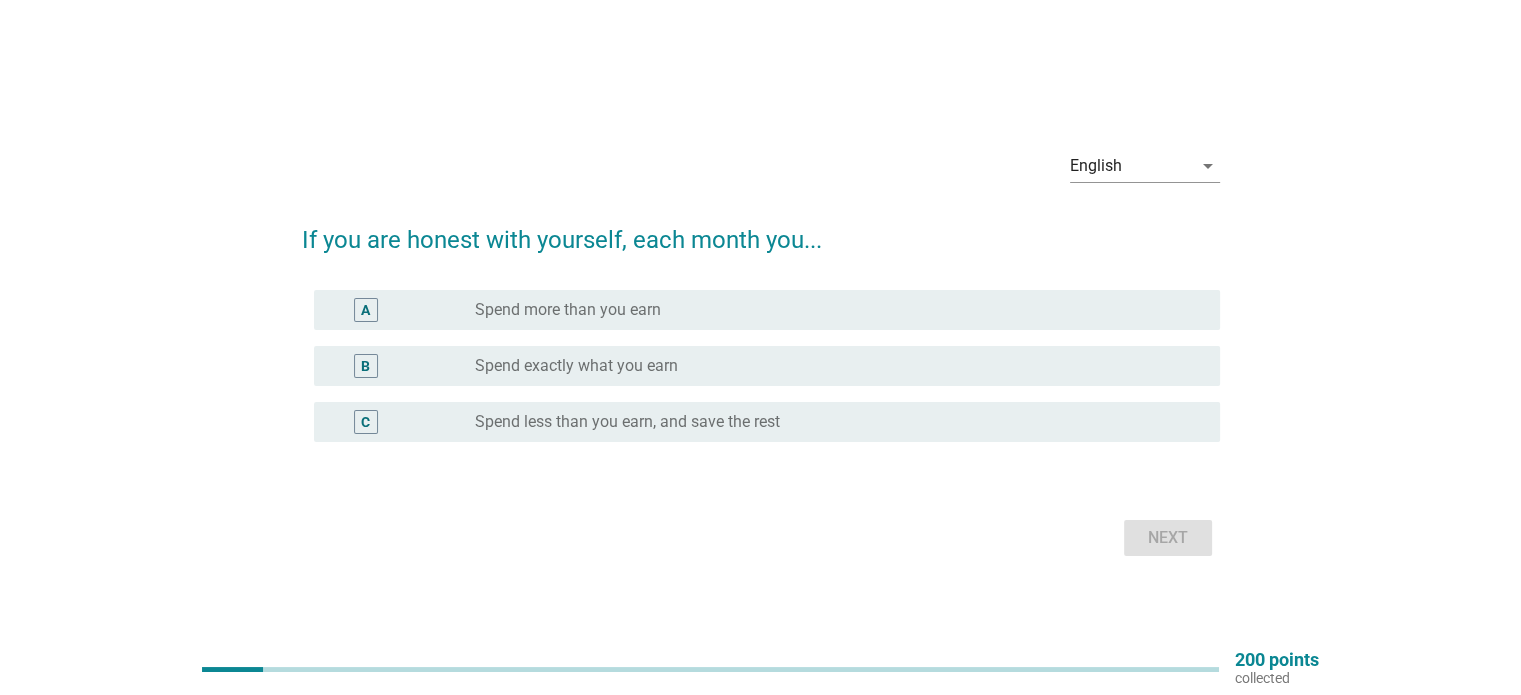 click on "radio_button_unchecked Spend exactly what you earn" at bounding box center (831, 366) 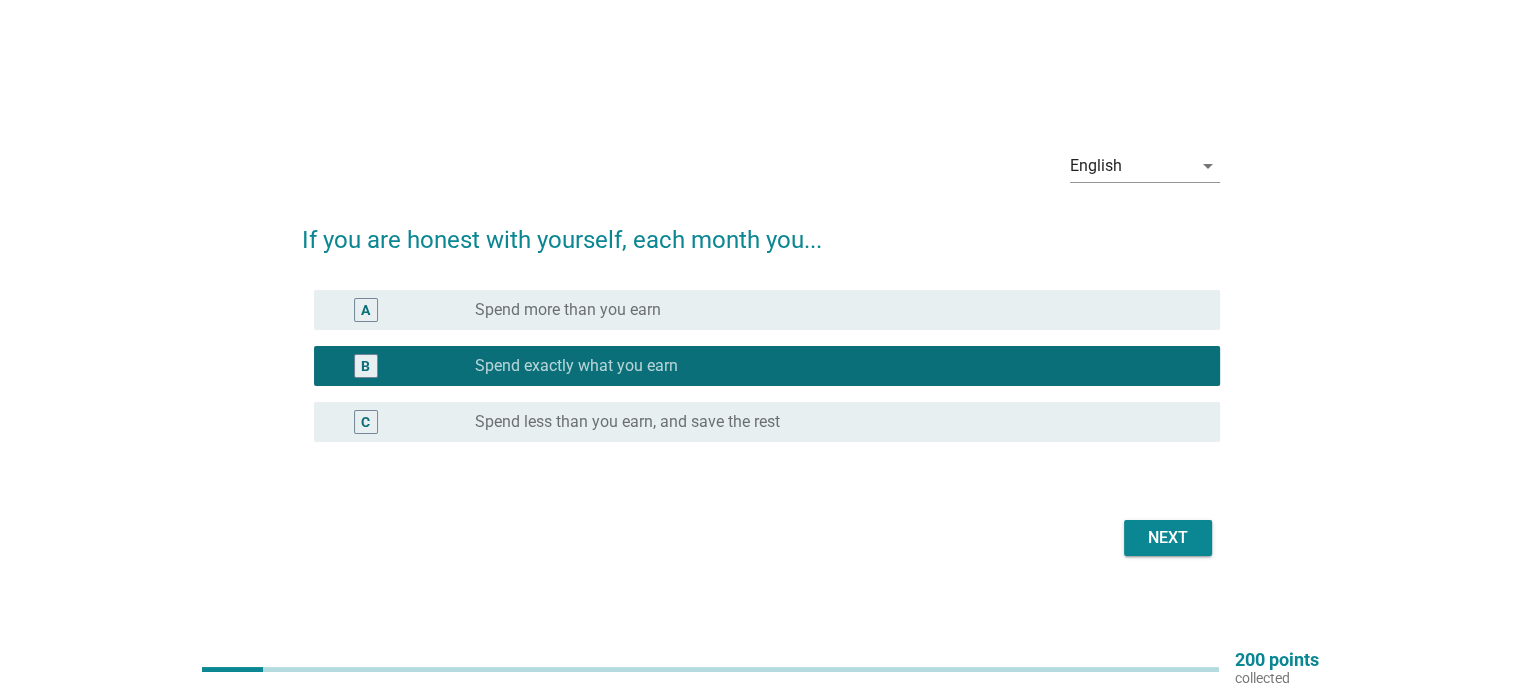 click on "Next" at bounding box center (1168, 538) 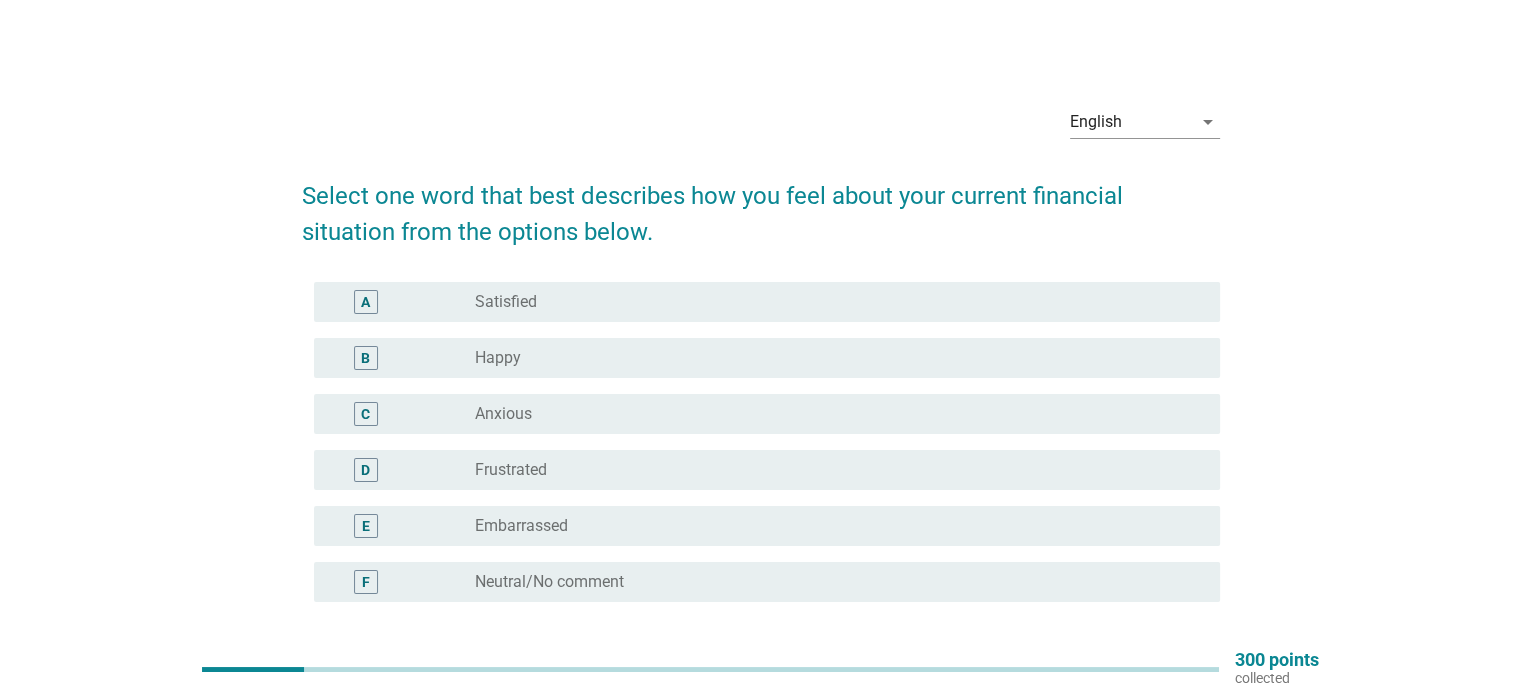 click on "B     radio_button_unchecked Happy" at bounding box center [761, 358] 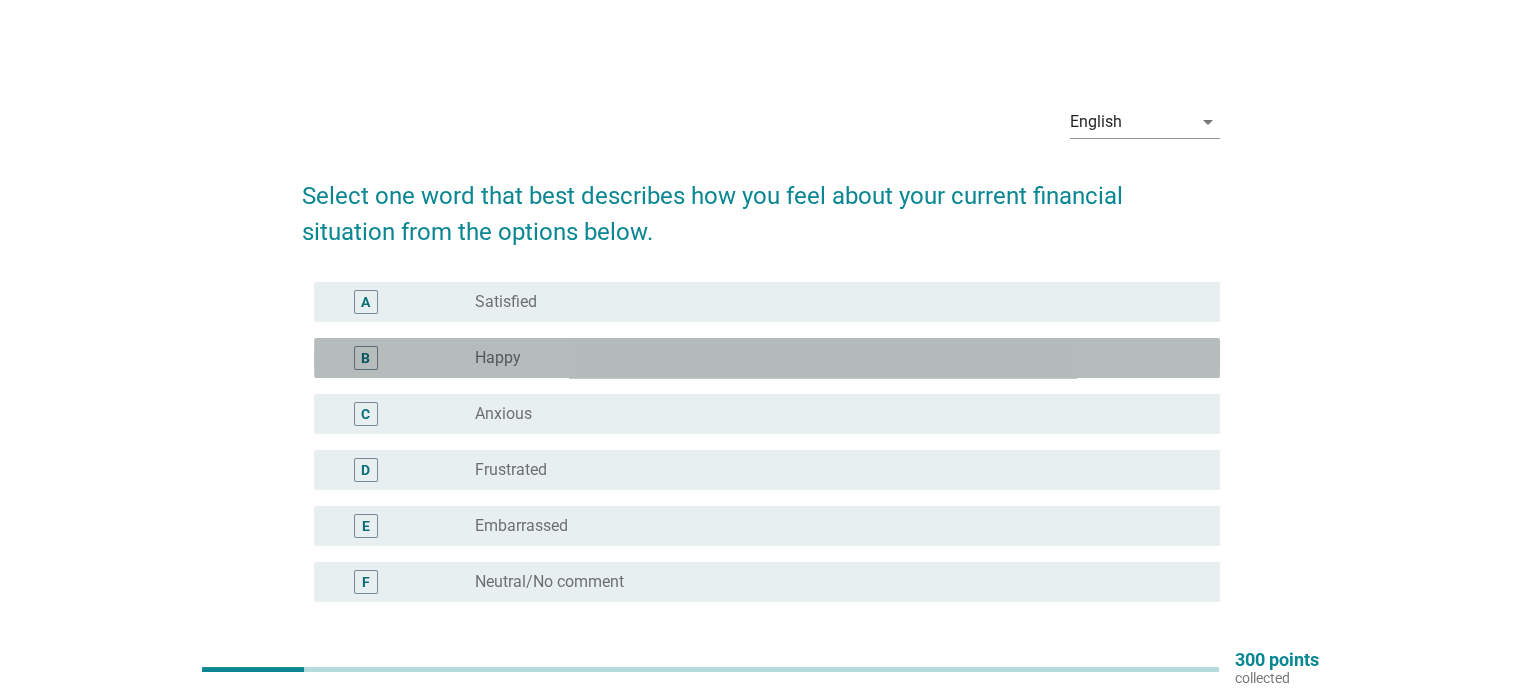 click on "radio_button_unchecked Happy" at bounding box center (831, 358) 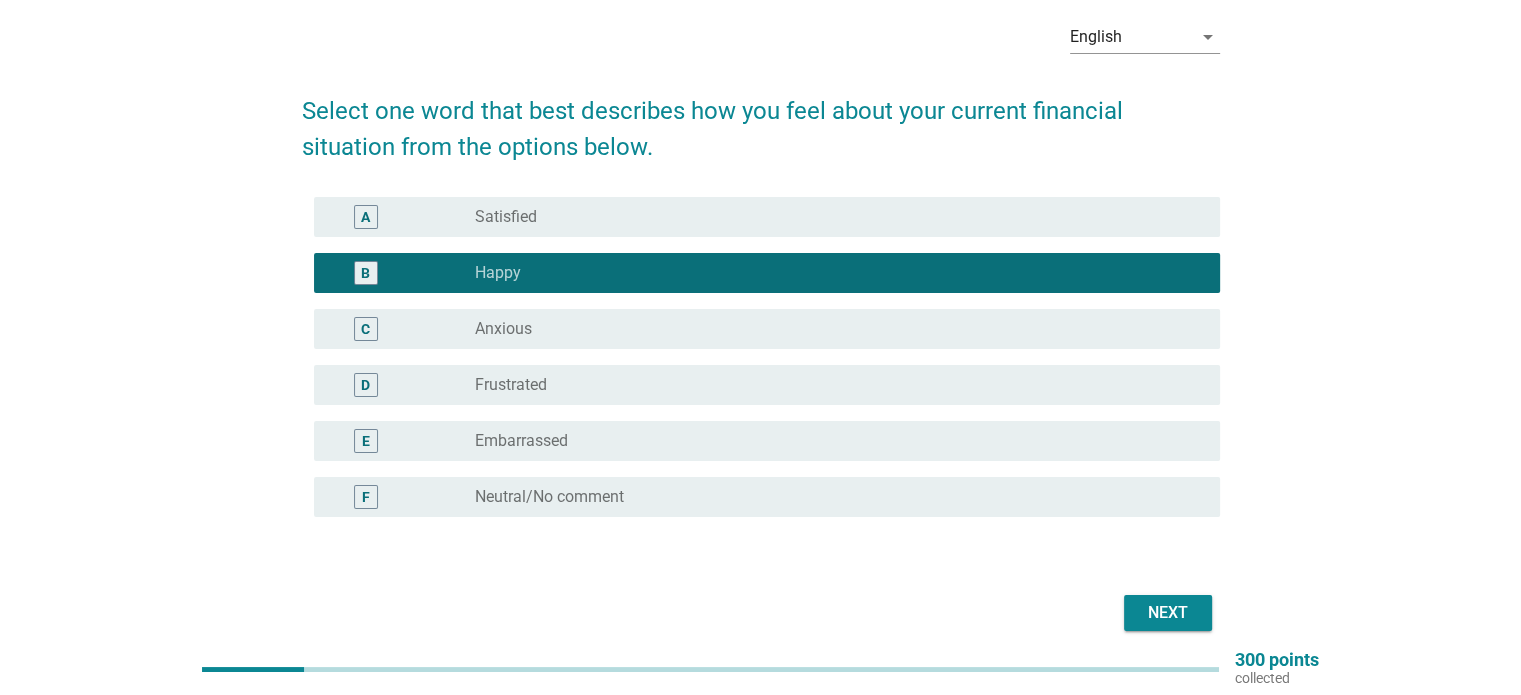 scroll, scrollTop: 168, scrollLeft: 0, axis: vertical 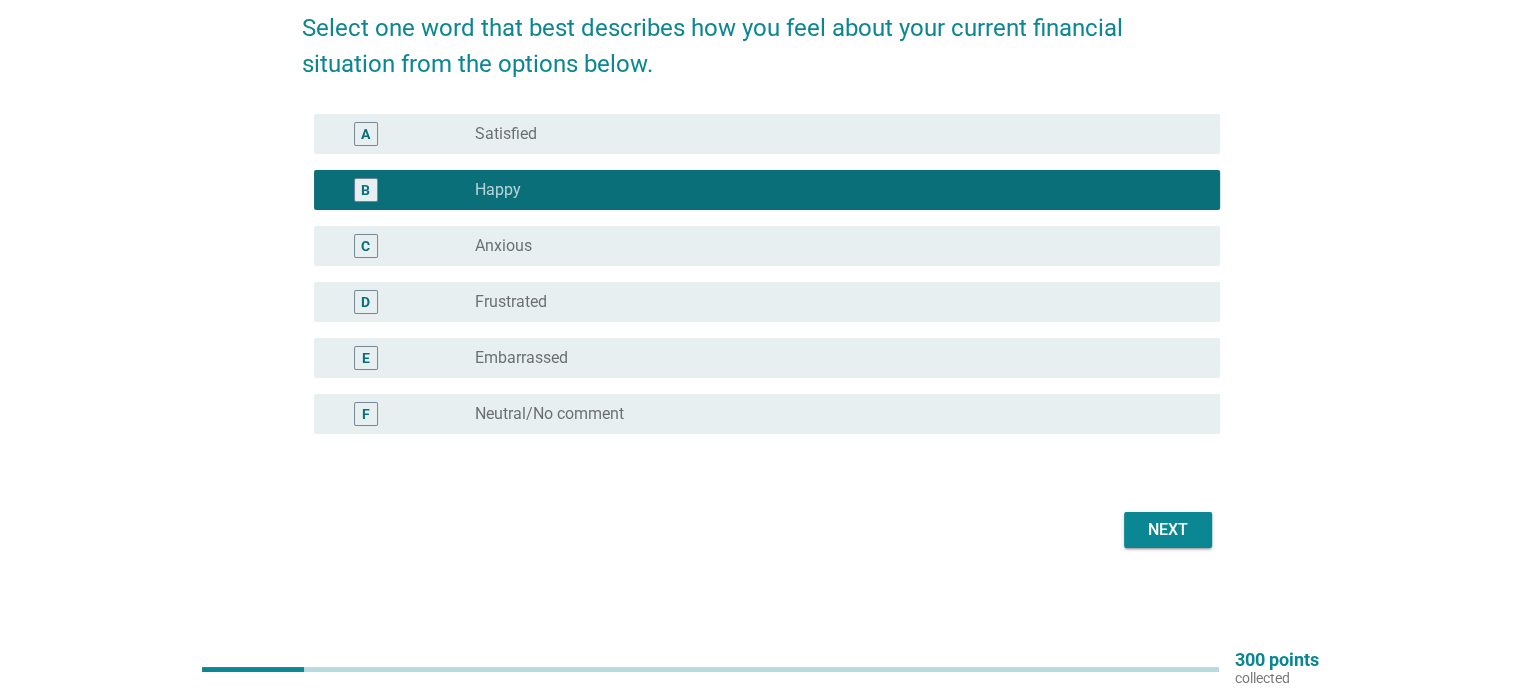 click on "Next" at bounding box center [1168, 530] 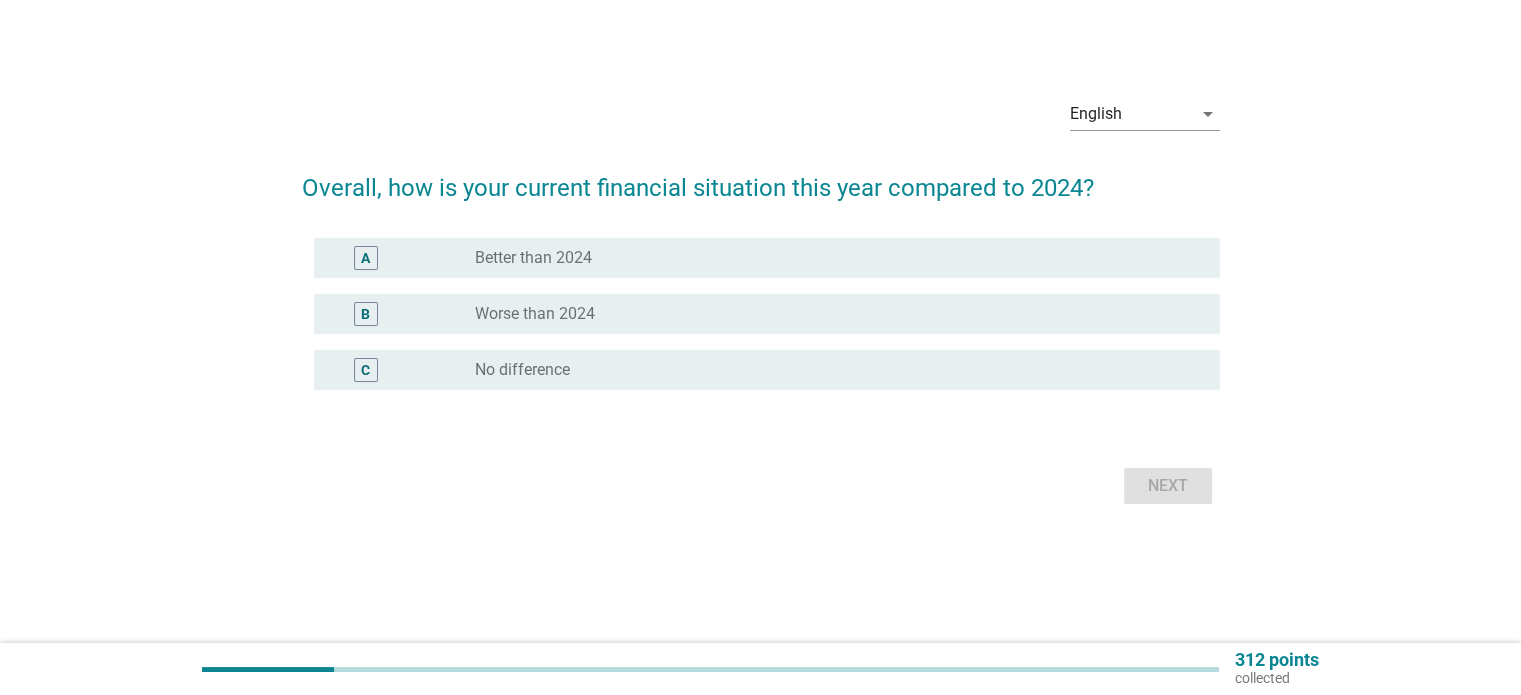 scroll, scrollTop: 0, scrollLeft: 0, axis: both 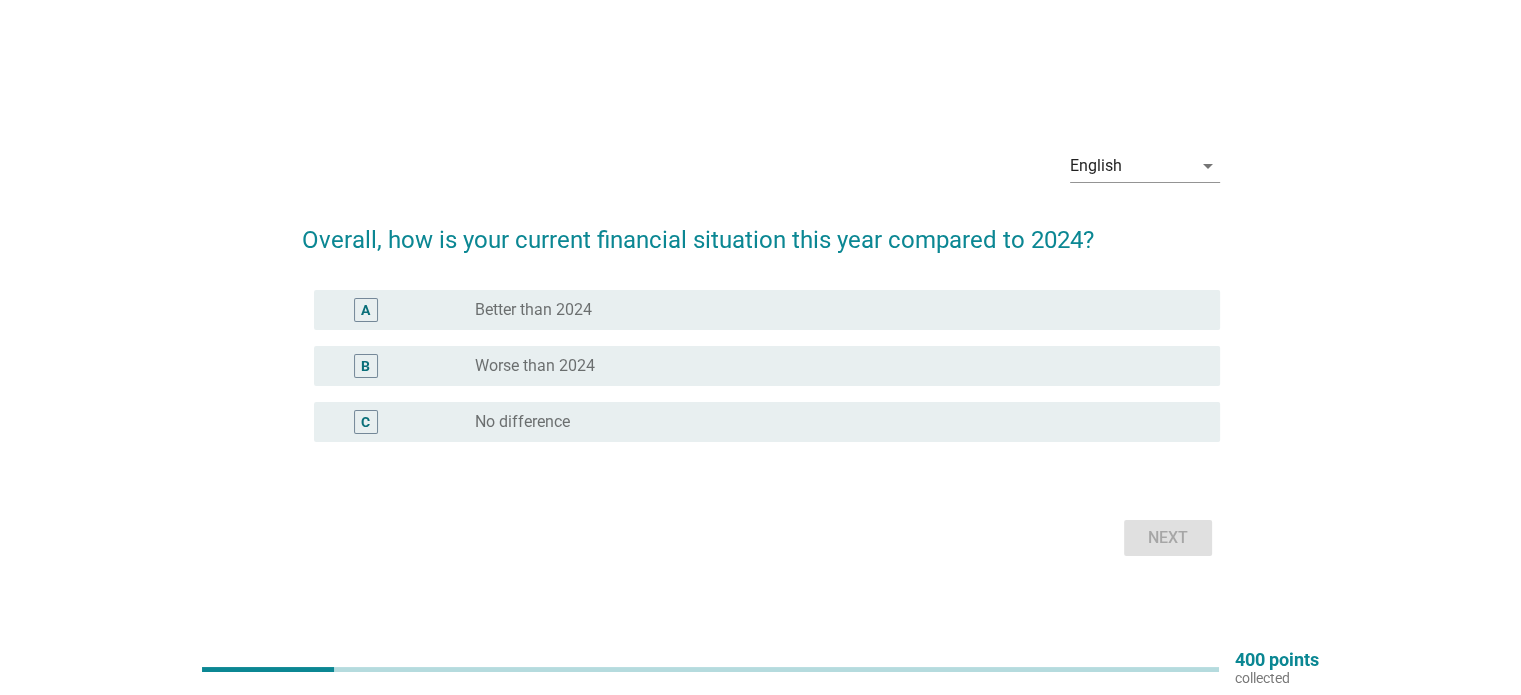 click on "A     radio_button_unchecked Better than 2024" at bounding box center (761, 310) 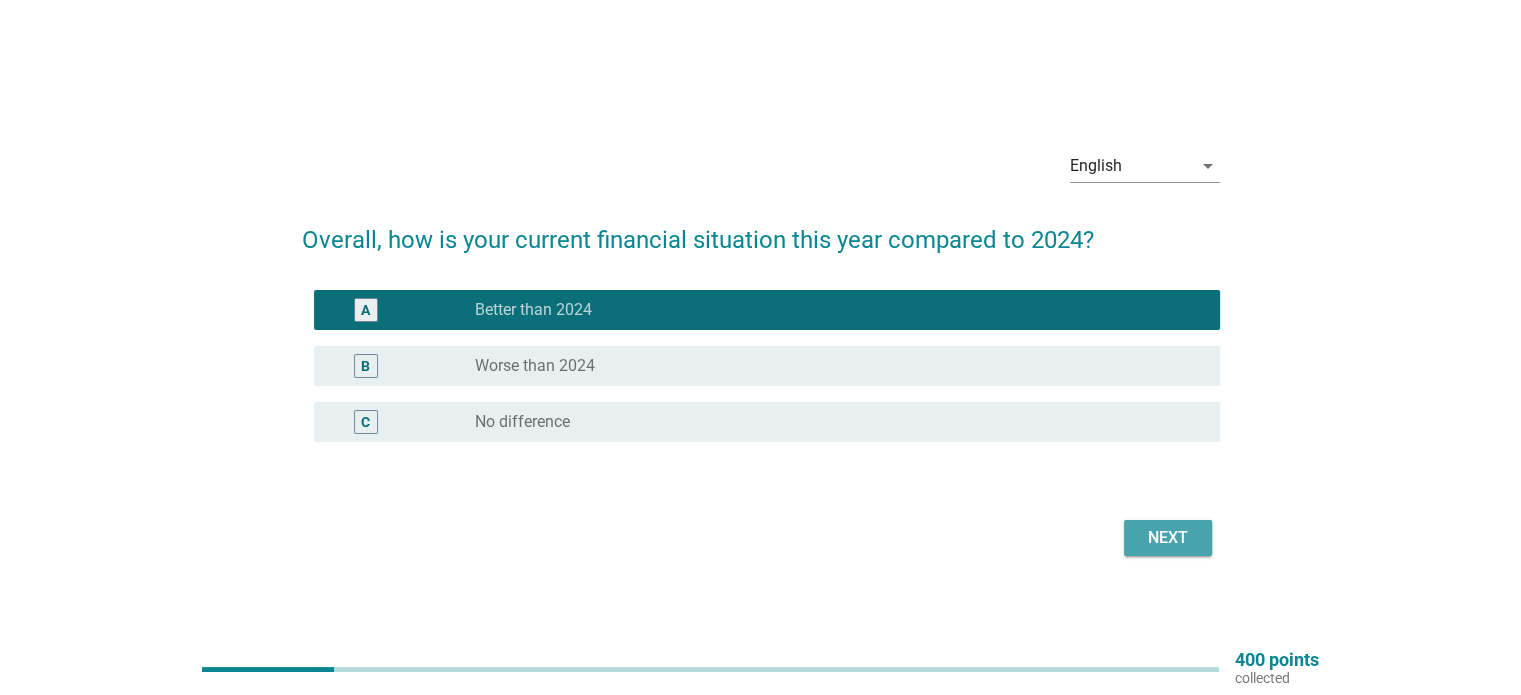 click on "Next" at bounding box center [1168, 538] 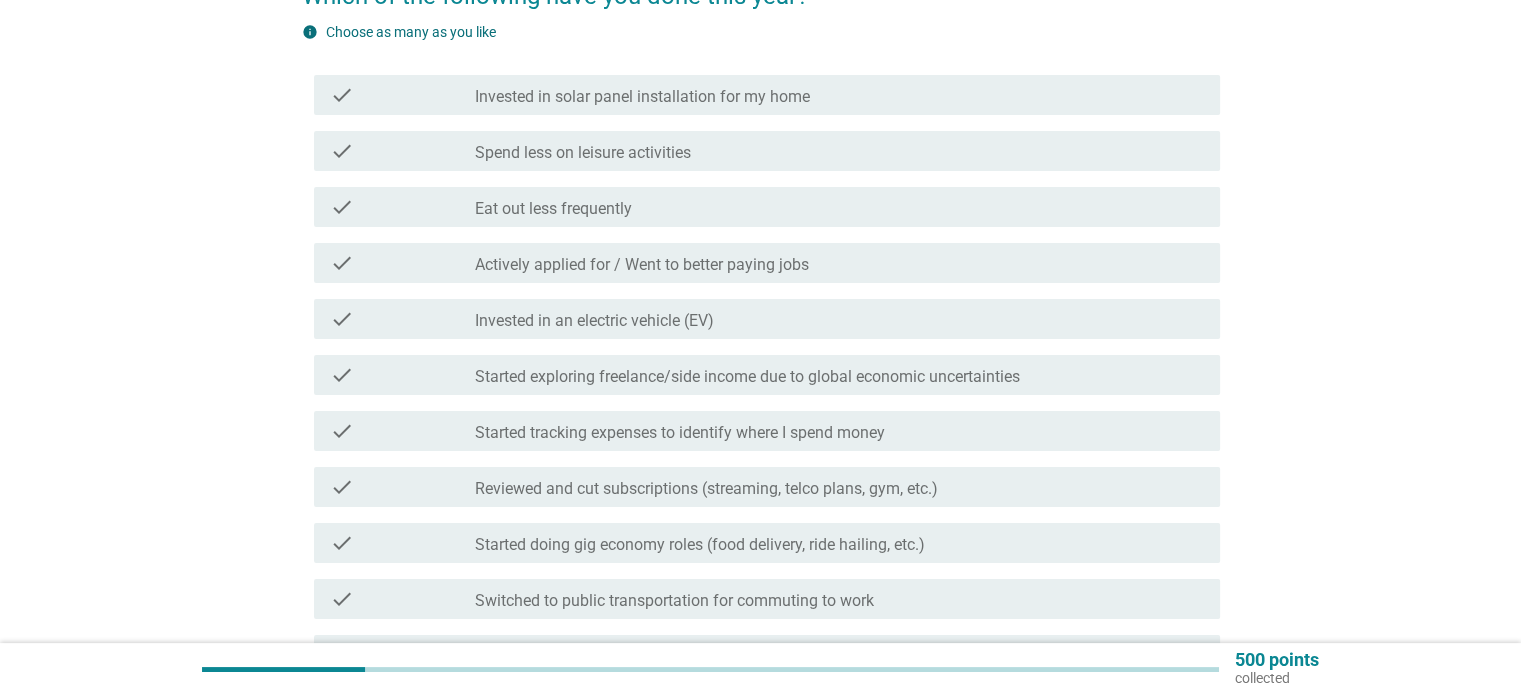 scroll, scrollTop: 300, scrollLeft: 0, axis: vertical 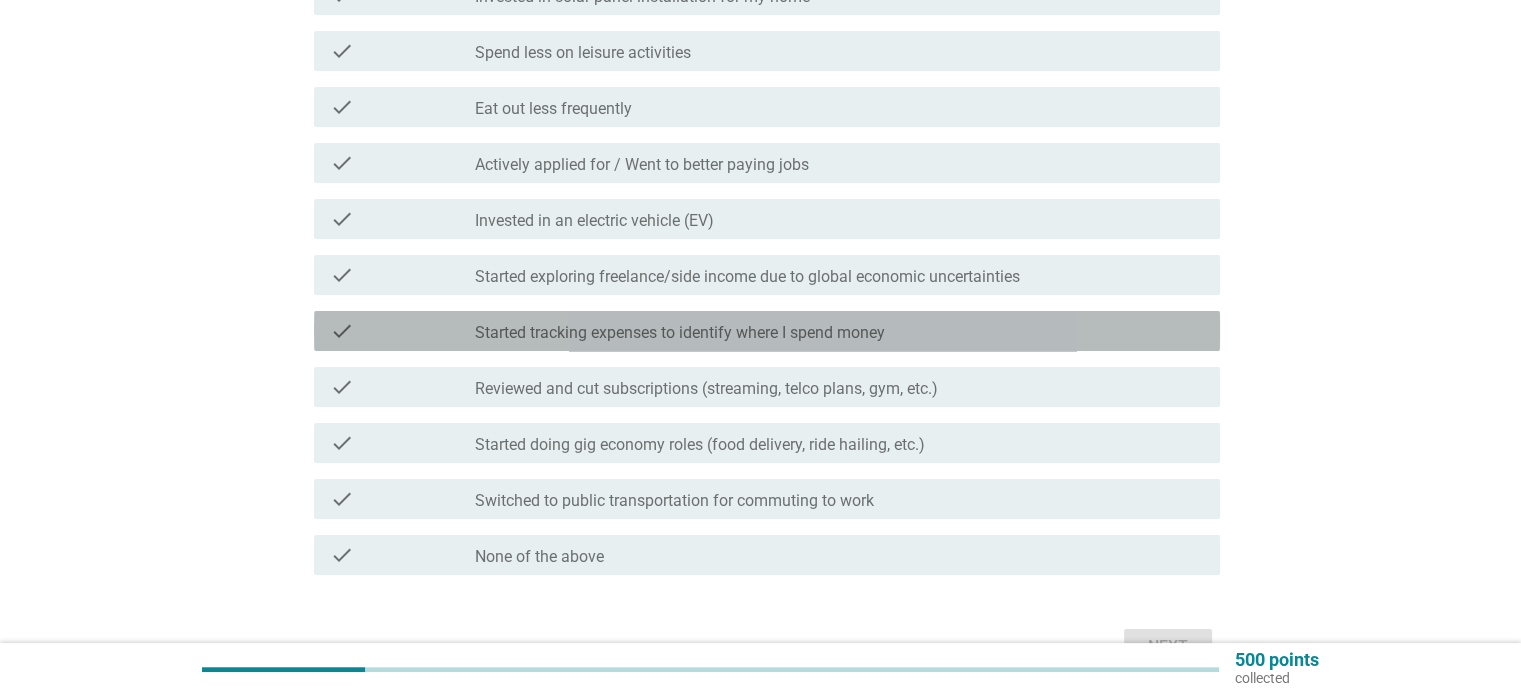 click on "Started tracking expenses to identify where I spend money" at bounding box center (680, 333) 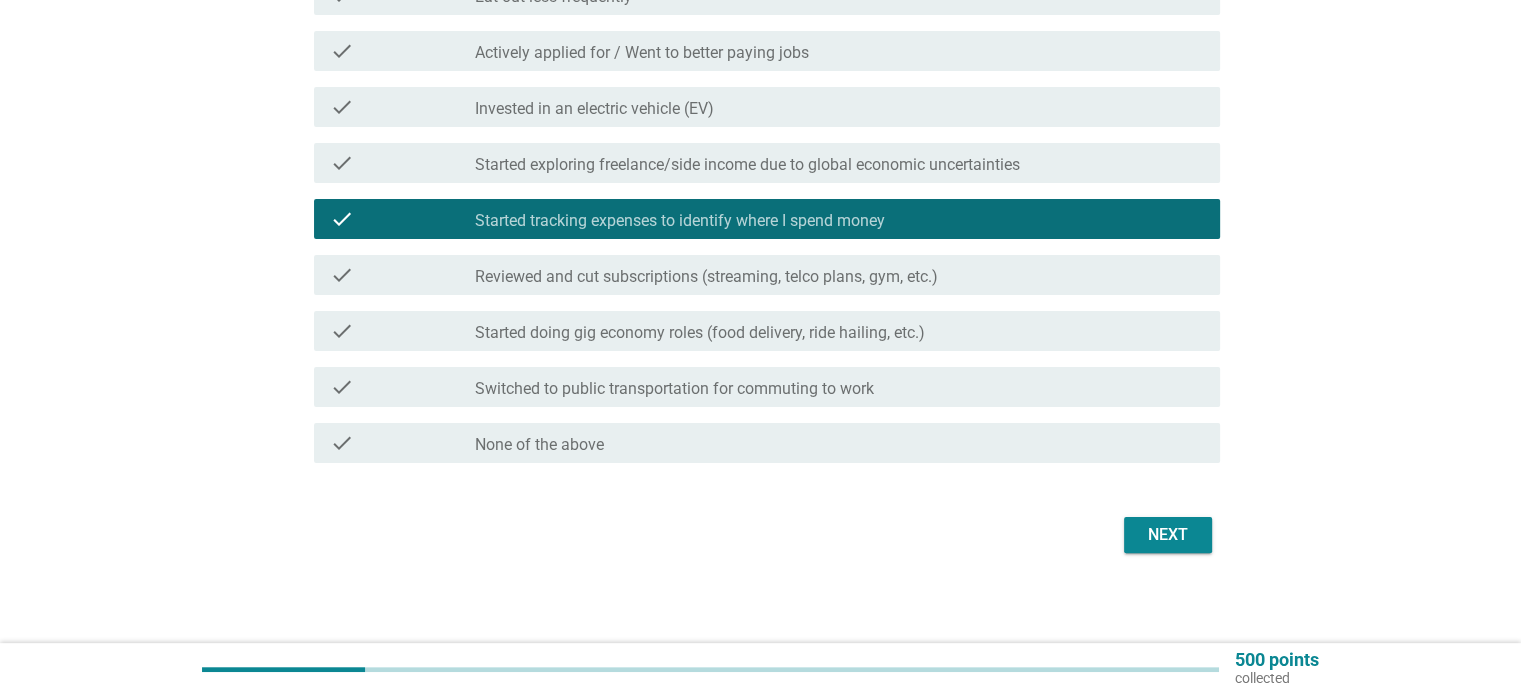scroll, scrollTop: 417, scrollLeft: 0, axis: vertical 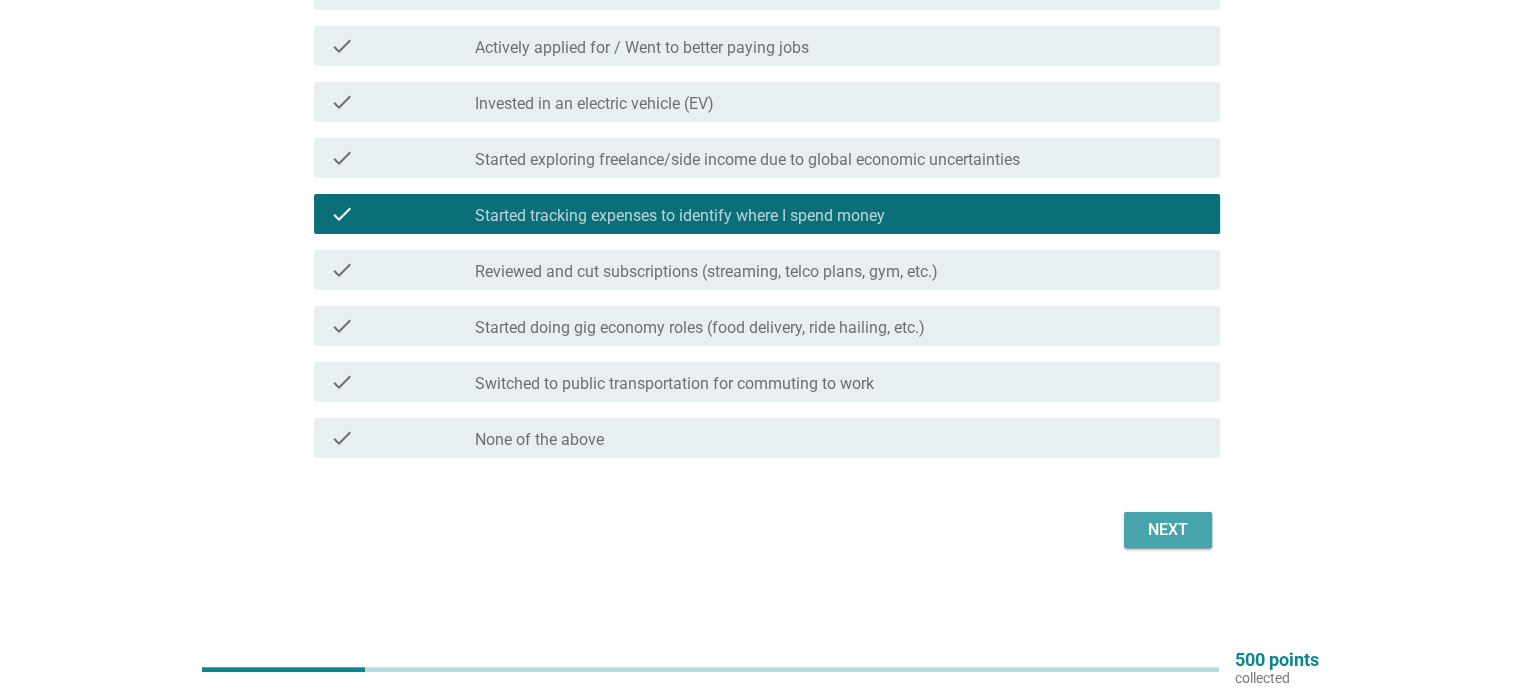 click on "Next" at bounding box center (1168, 530) 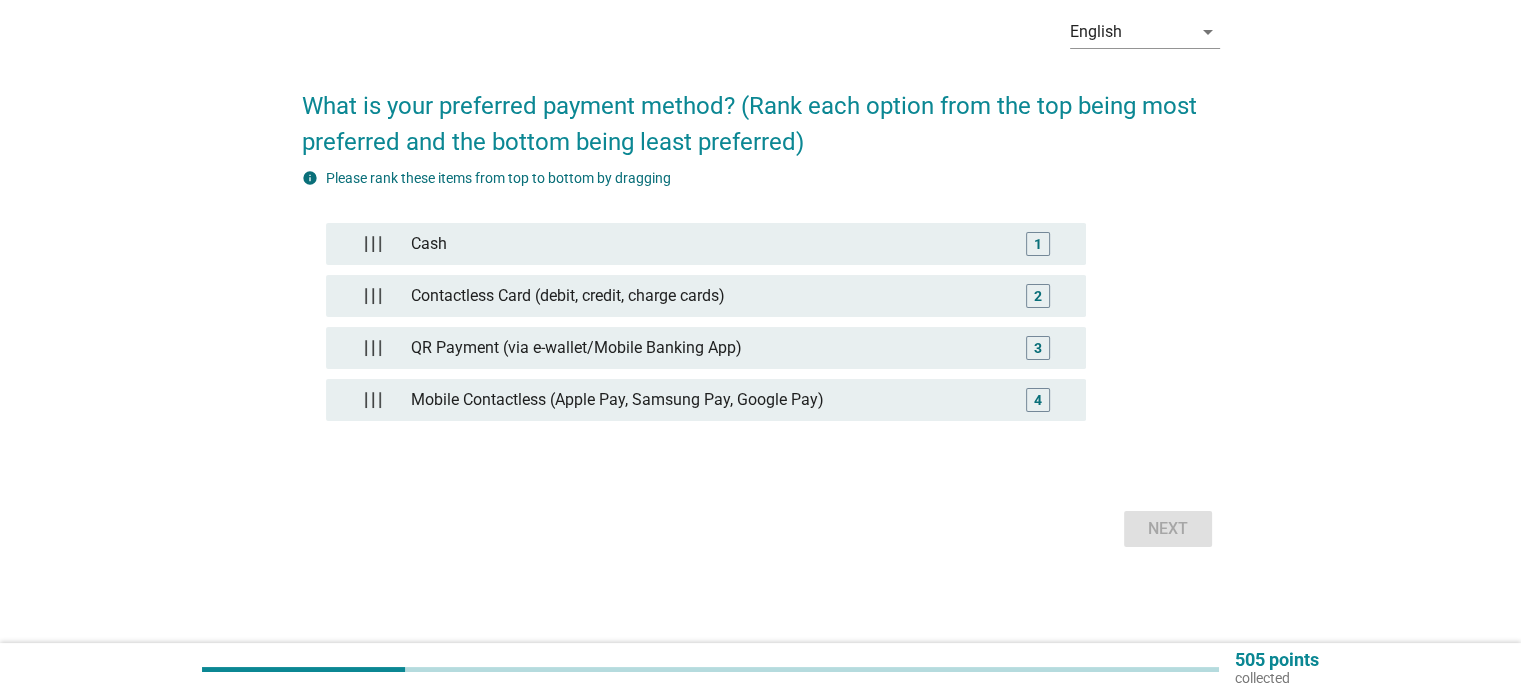 scroll, scrollTop: 0, scrollLeft: 0, axis: both 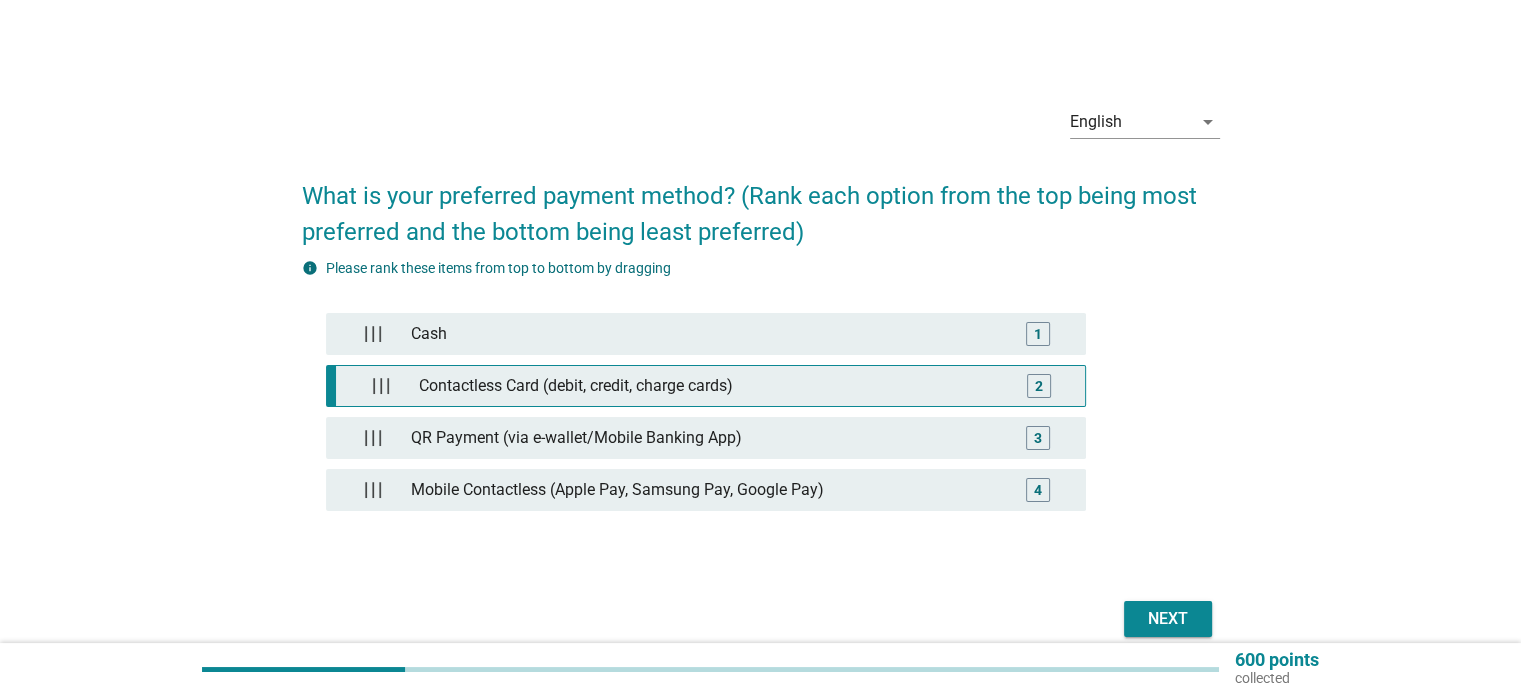 click on "Contactless Card (debit, credit, charge cards)" at bounding box center (709, 386) 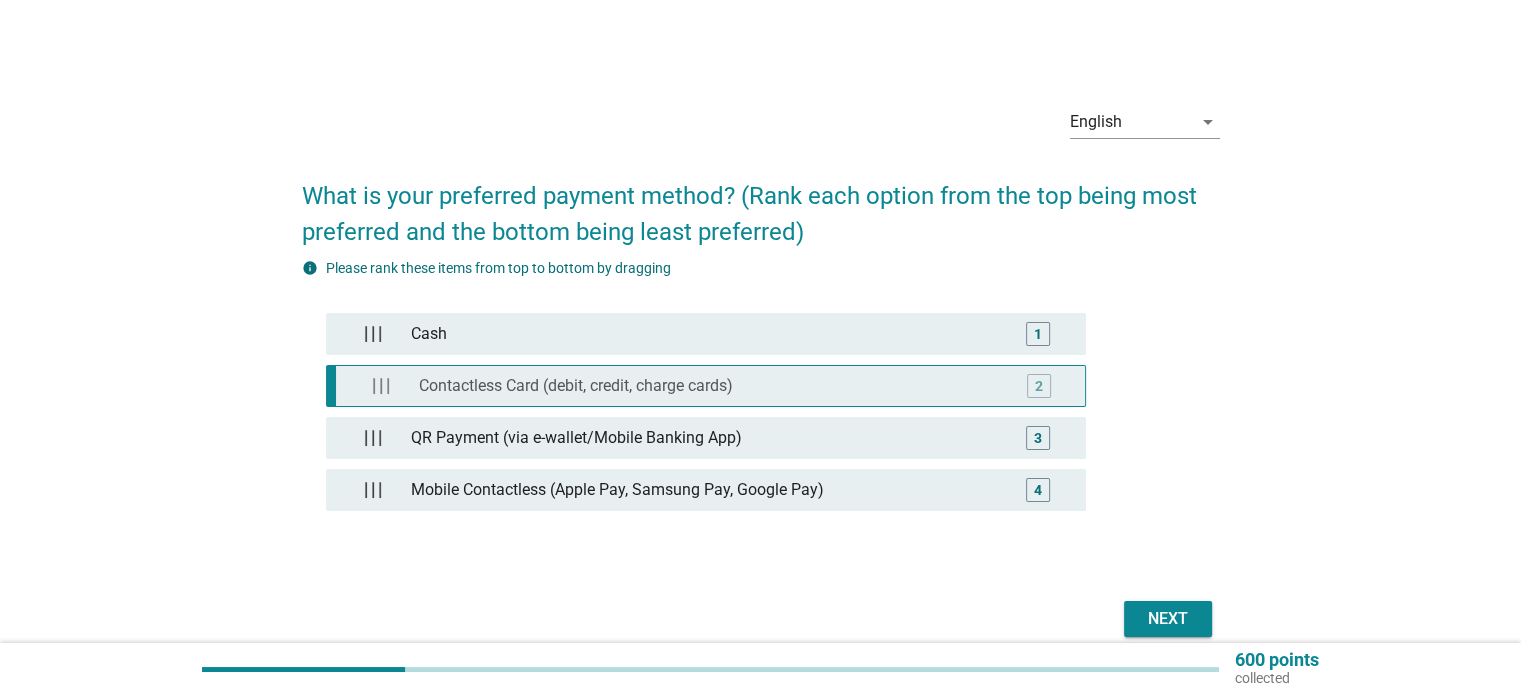 type 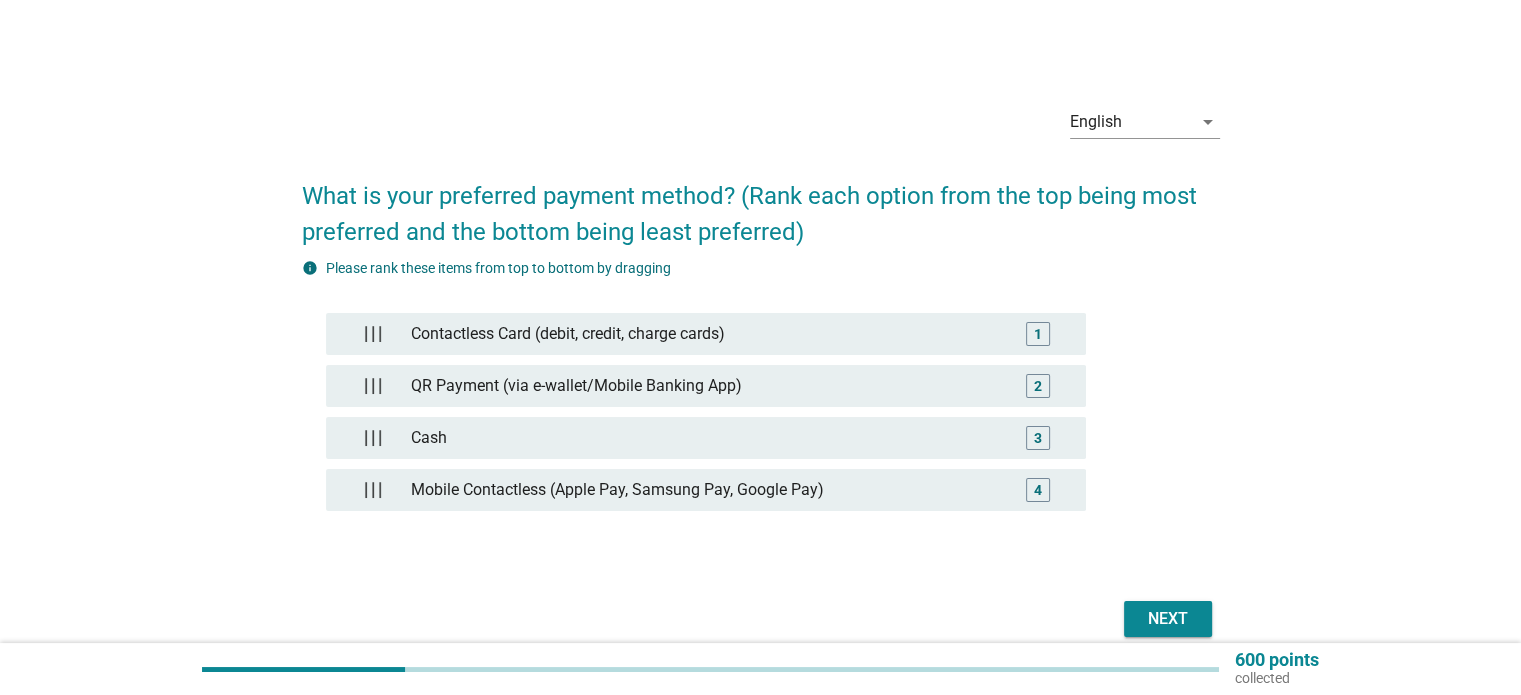 click on "Next" at bounding box center (1168, 619) 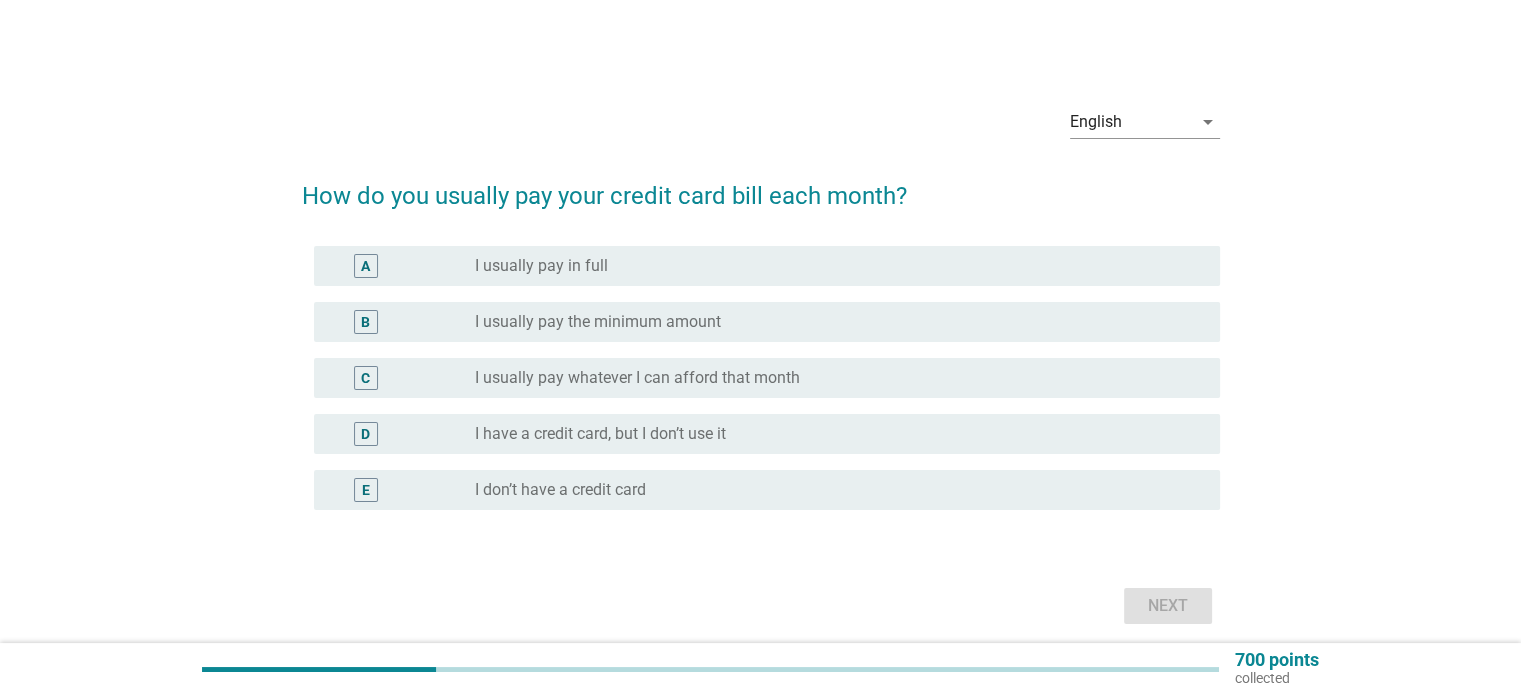 click on "A     radio_button_unchecked I usually pay in full" at bounding box center [767, 266] 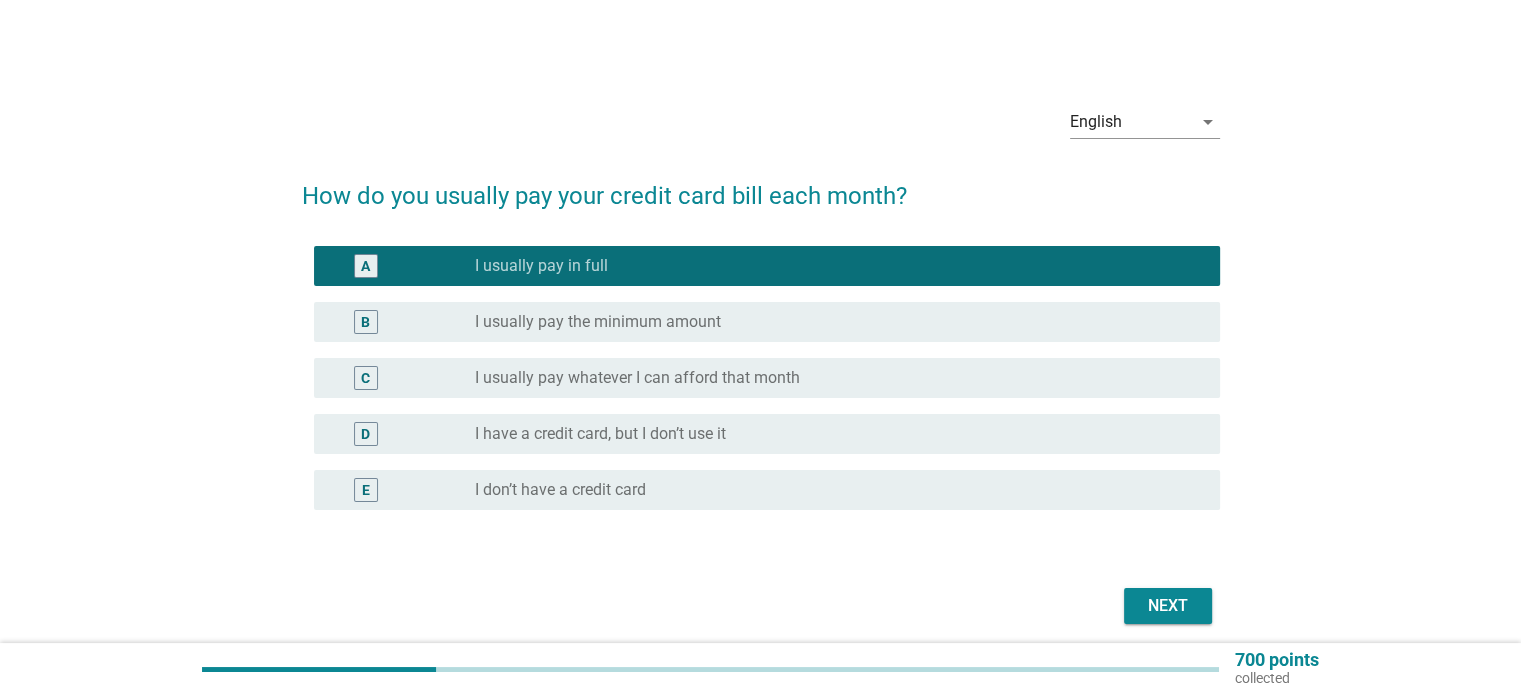 click on "Next" at bounding box center (1168, 606) 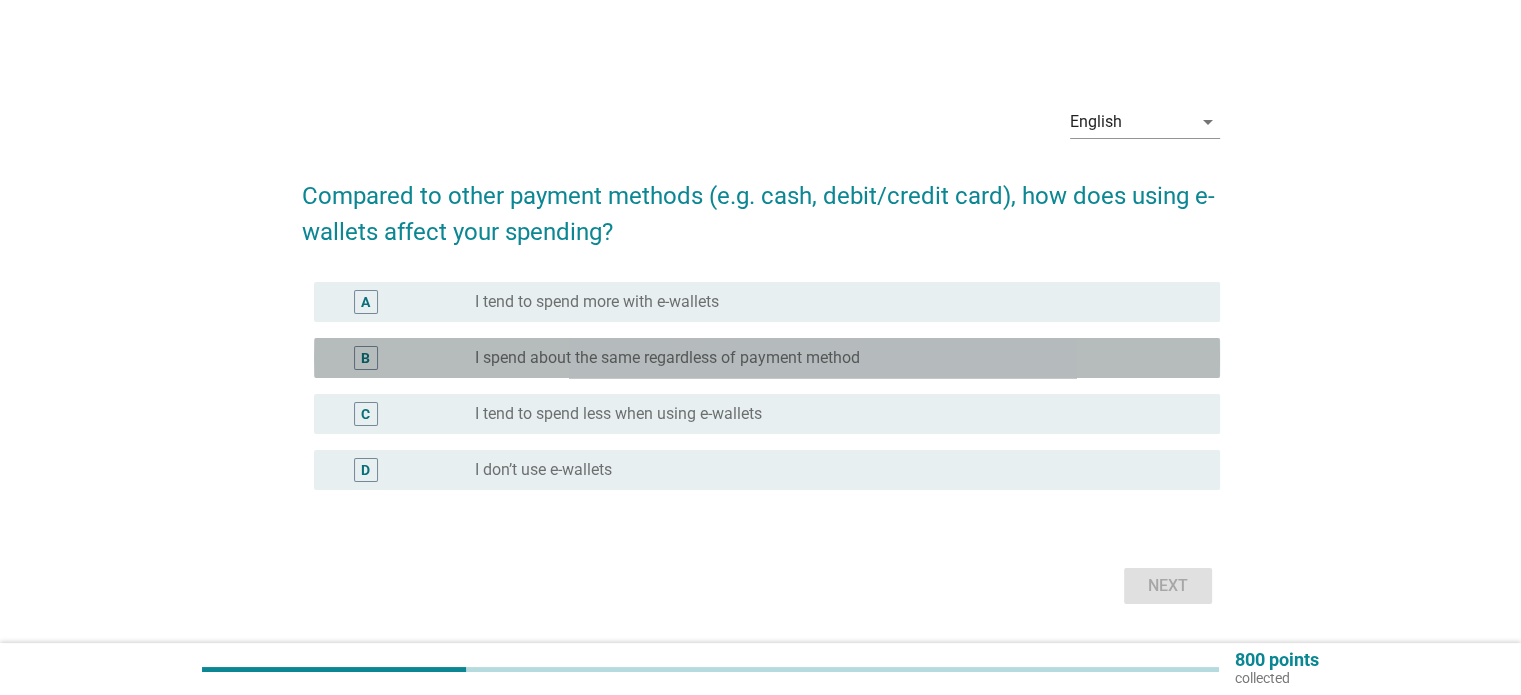 click on "I spend about the same regardless of payment method" at bounding box center (667, 358) 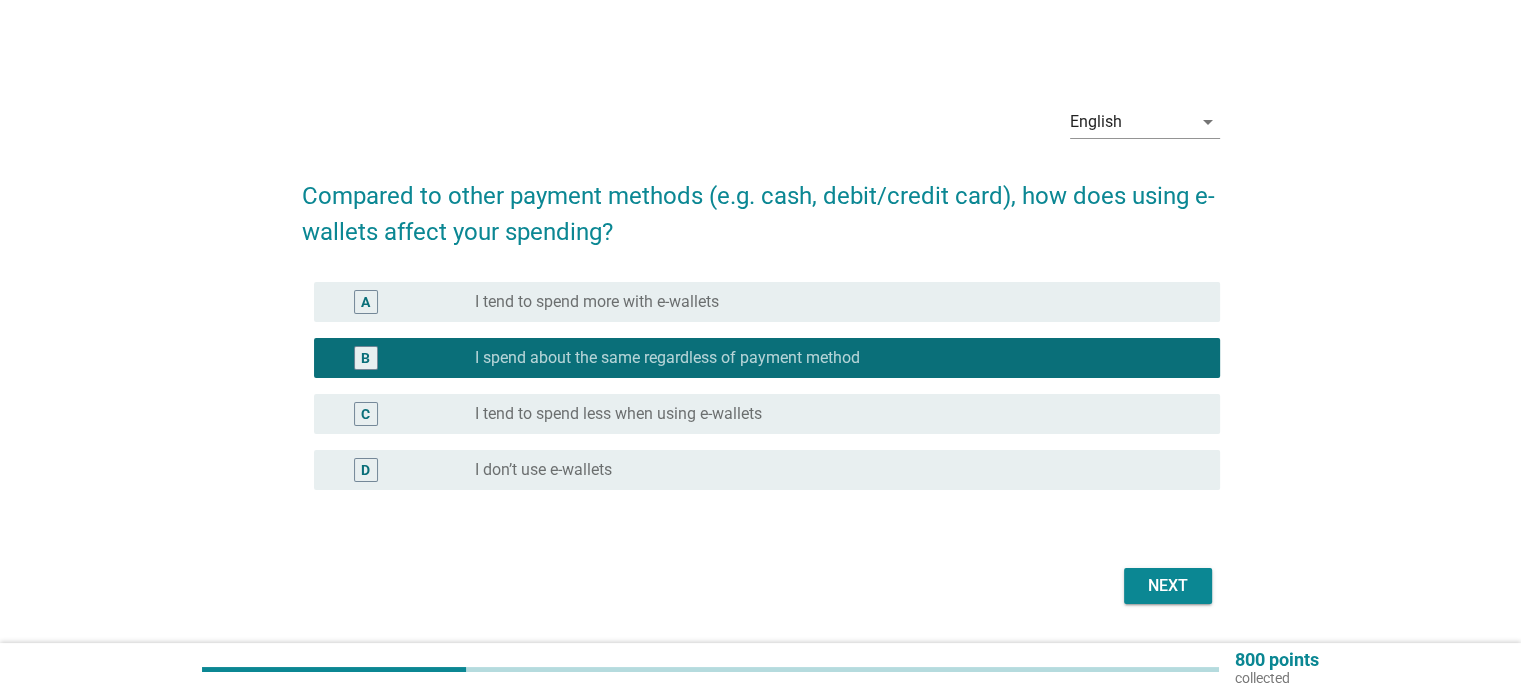 click on "Next" at bounding box center [1168, 586] 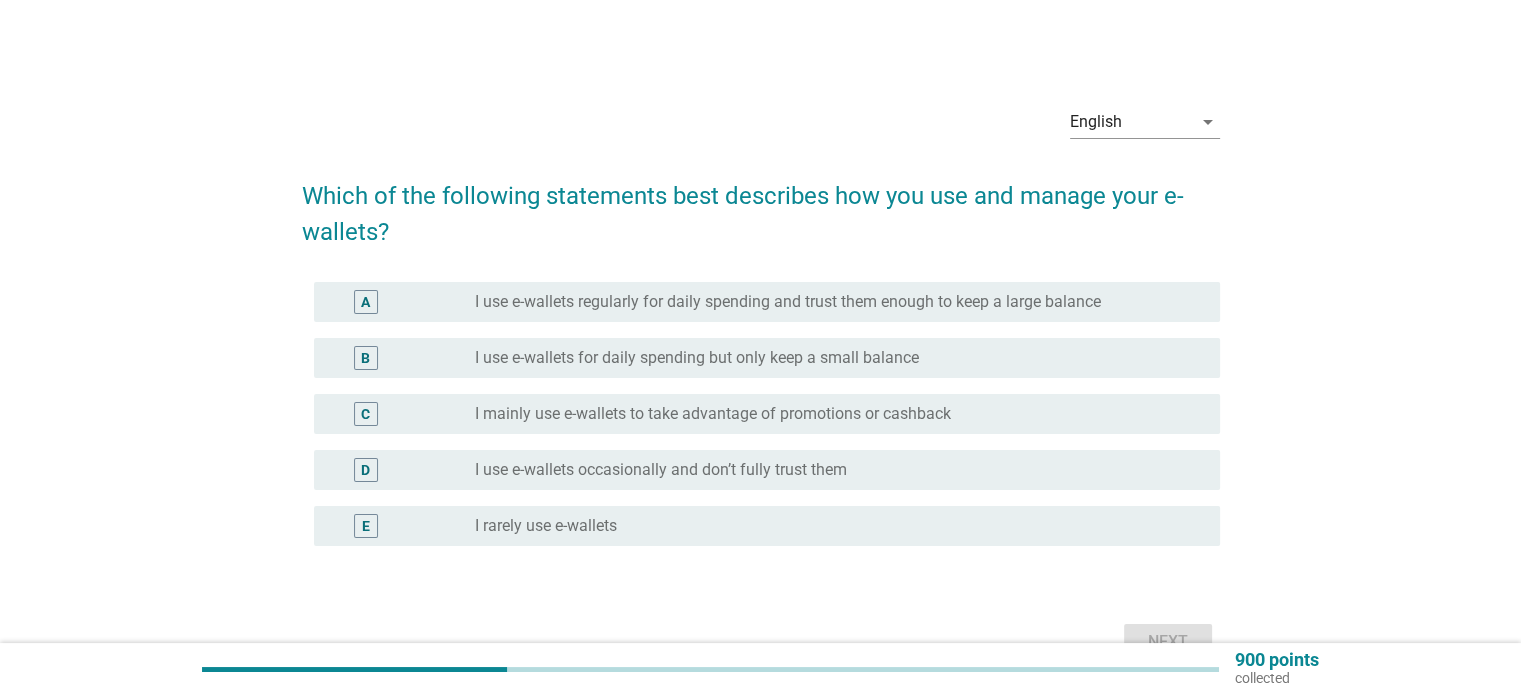 click on "I use e-wallets regularly for daily spending and trust them enough to keep a large balance" at bounding box center [788, 302] 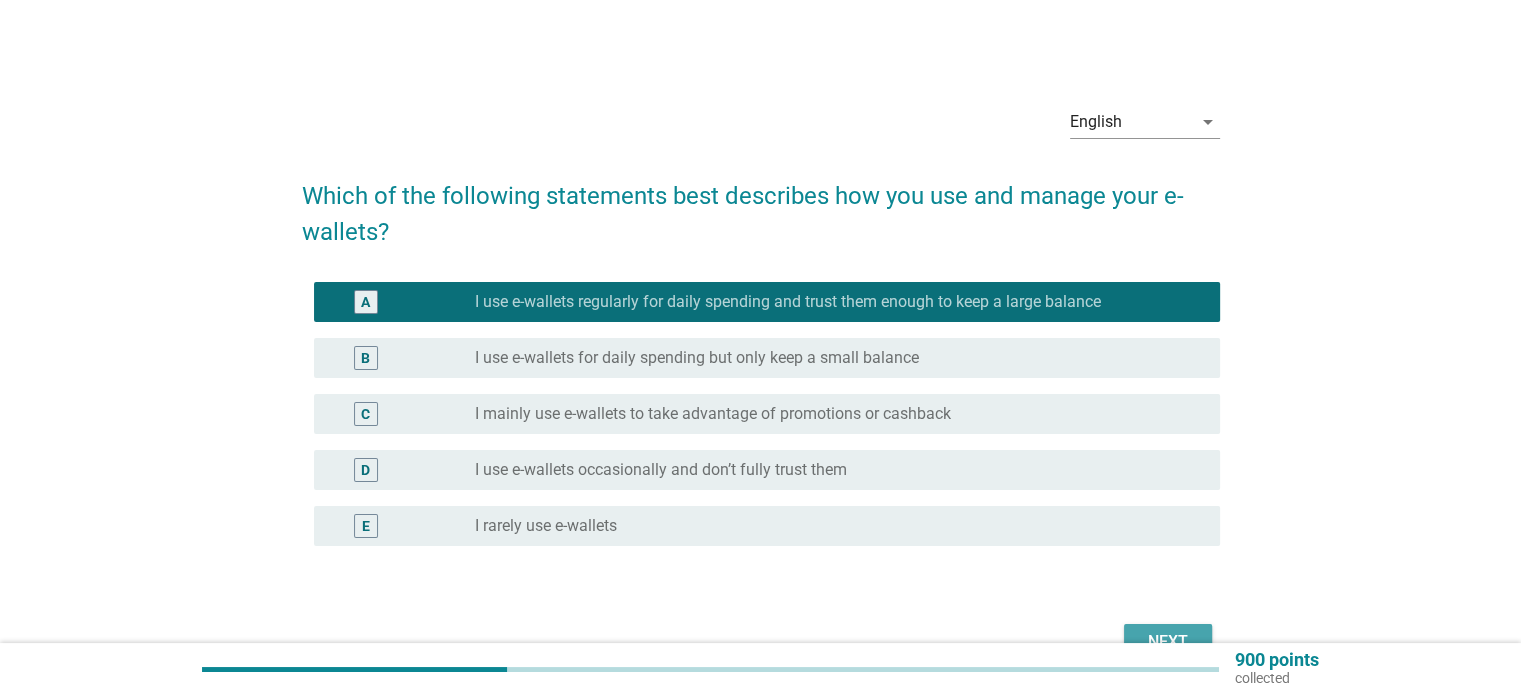 click on "Next" at bounding box center (1168, 642) 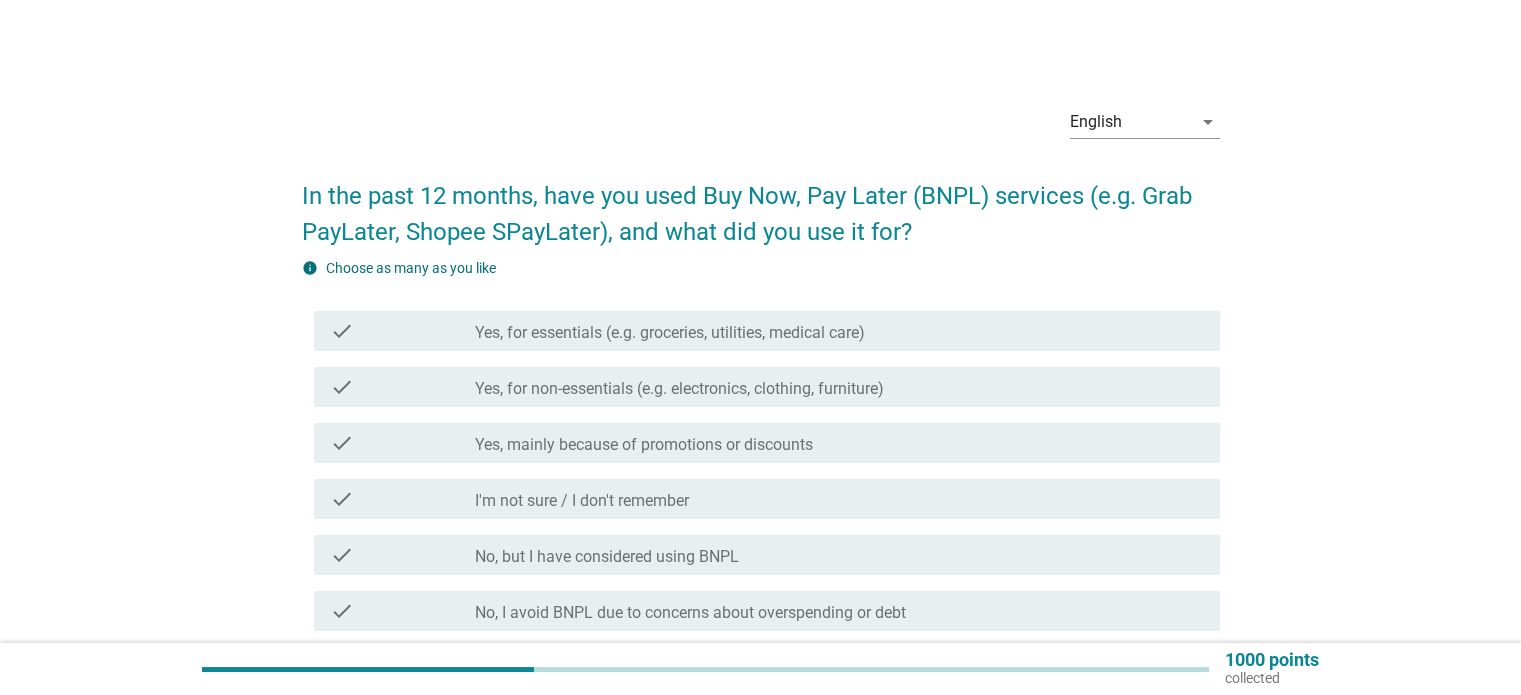 click on "Yes, for essentials (e.g. groceries, utilities, medical care)" at bounding box center (670, 333) 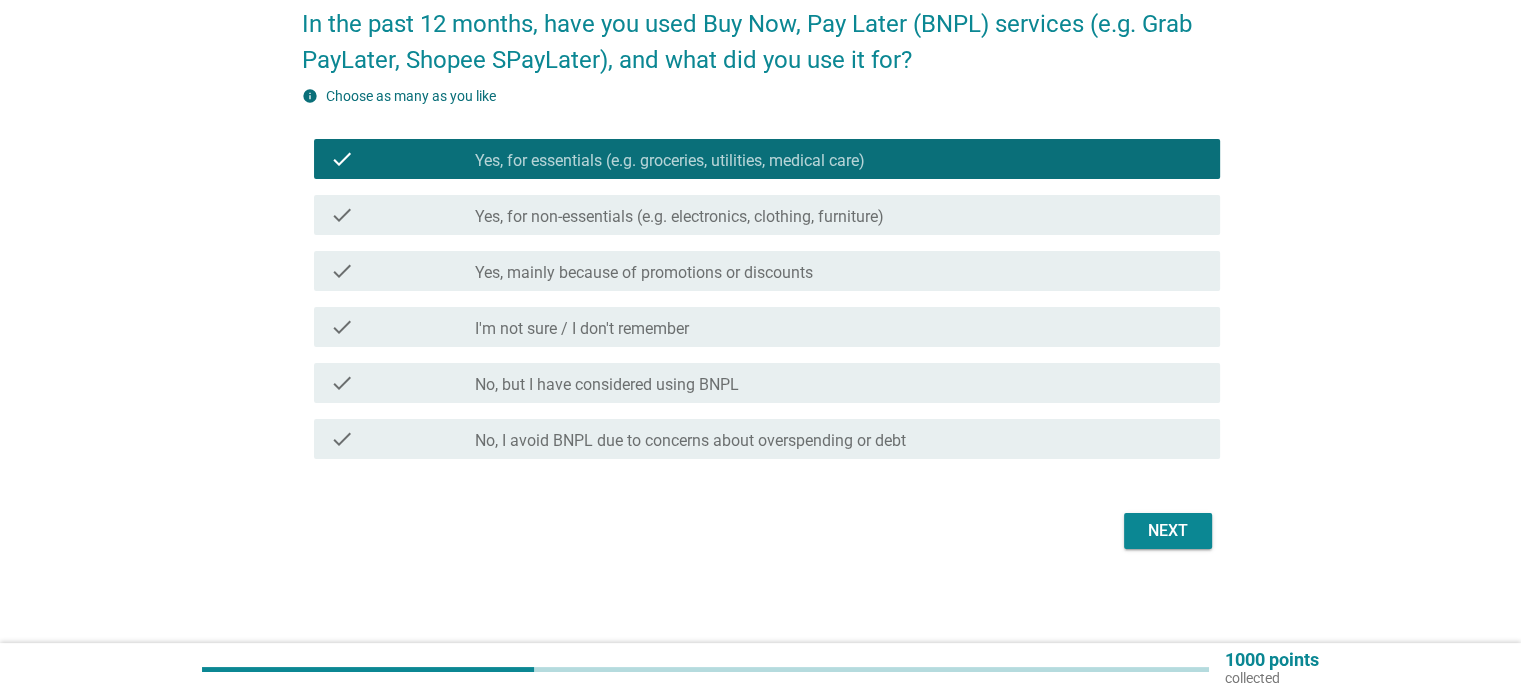 scroll, scrollTop: 173, scrollLeft: 0, axis: vertical 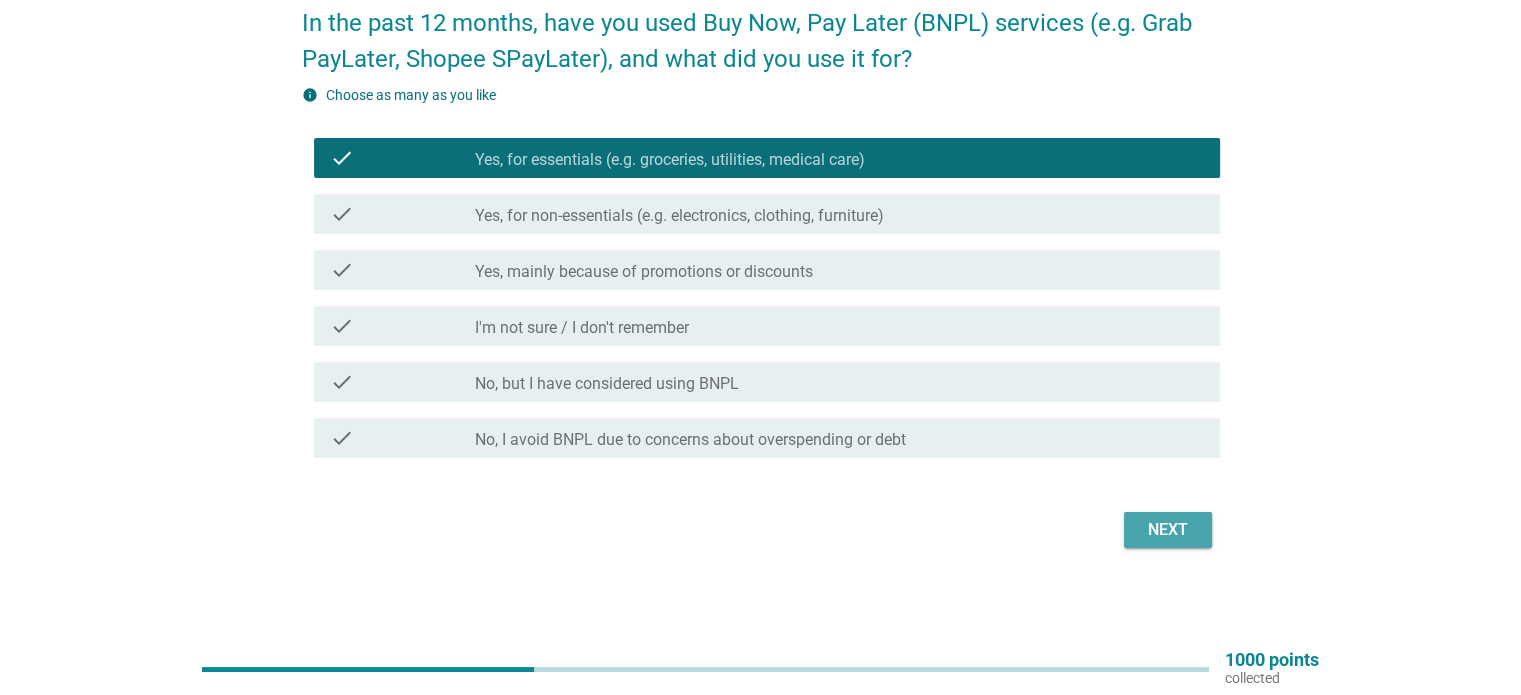 click on "Next" at bounding box center (1168, 530) 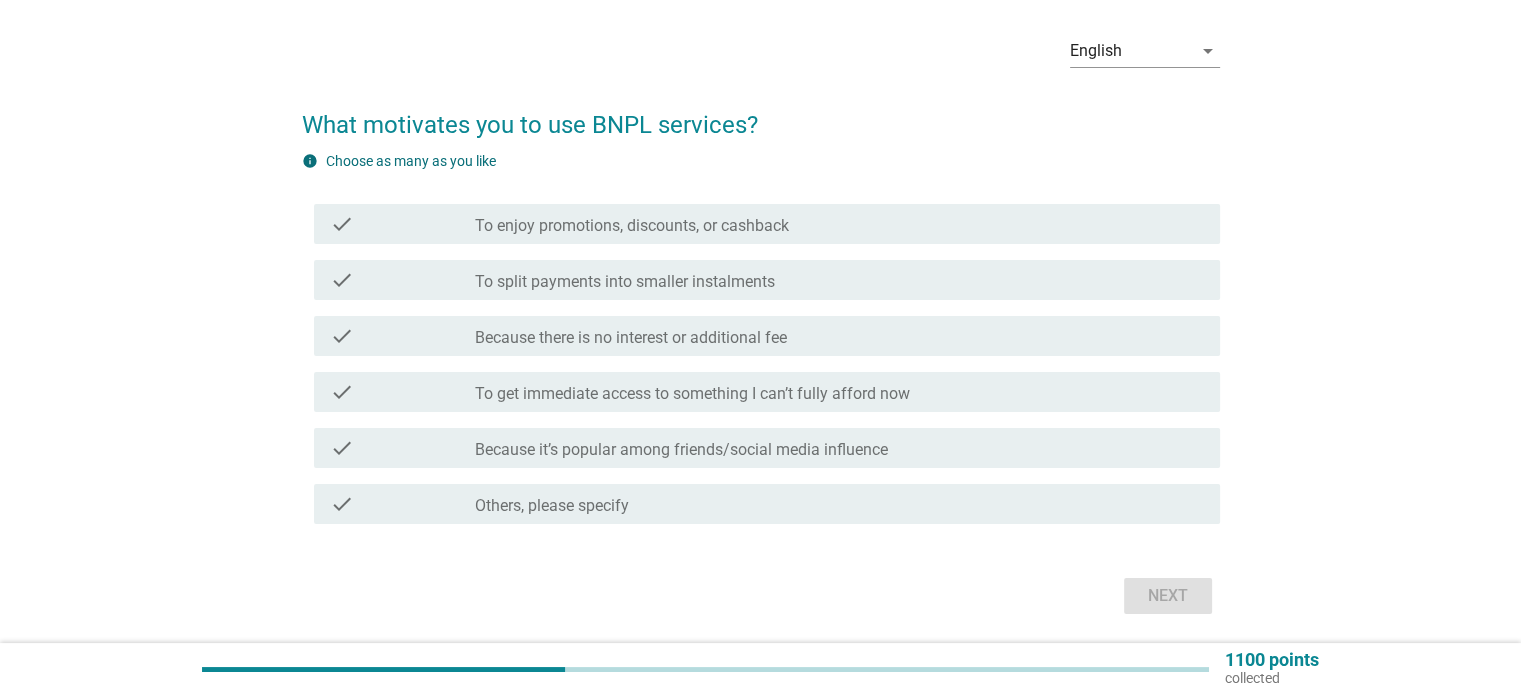 scroll, scrollTop: 100, scrollLeft: 0, axis: vertical 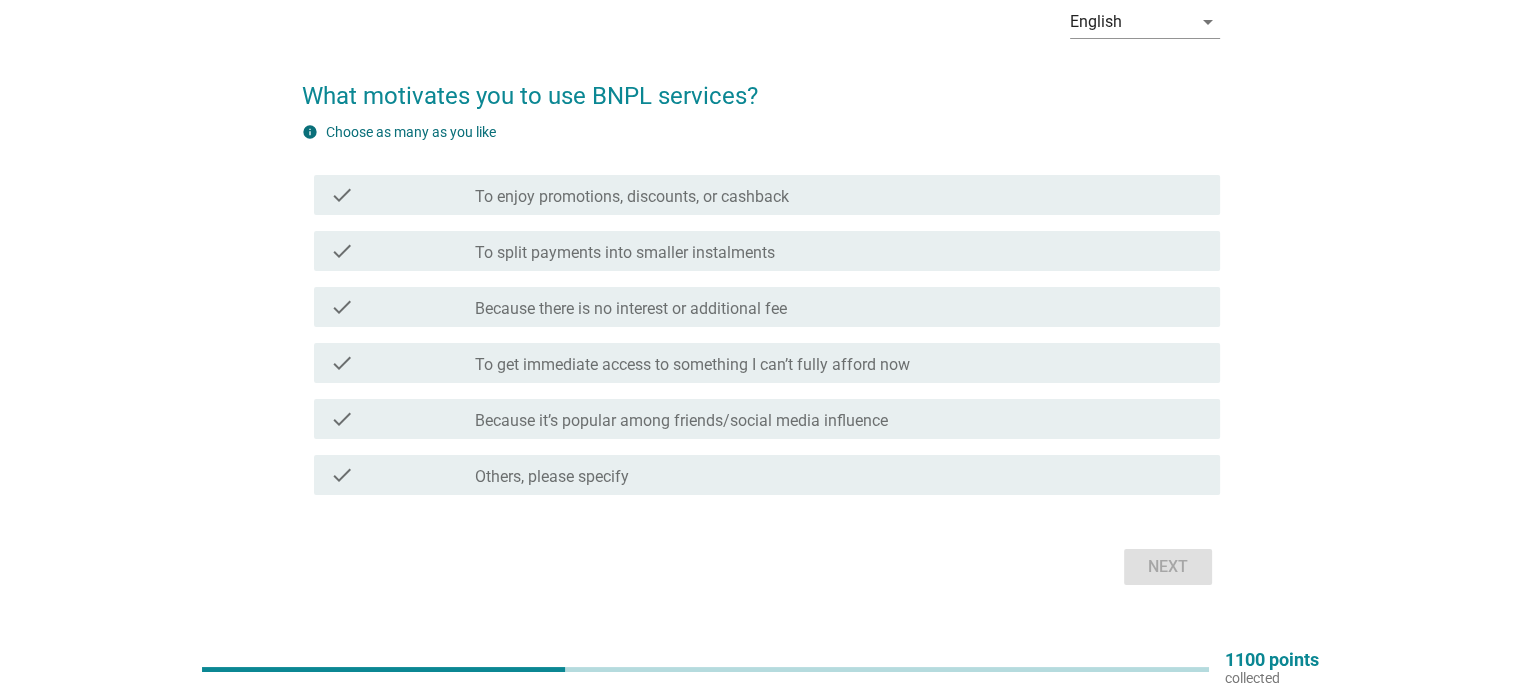click on "To enjoy promotions, discounts, or cashback" at bounding box center (632, 197) 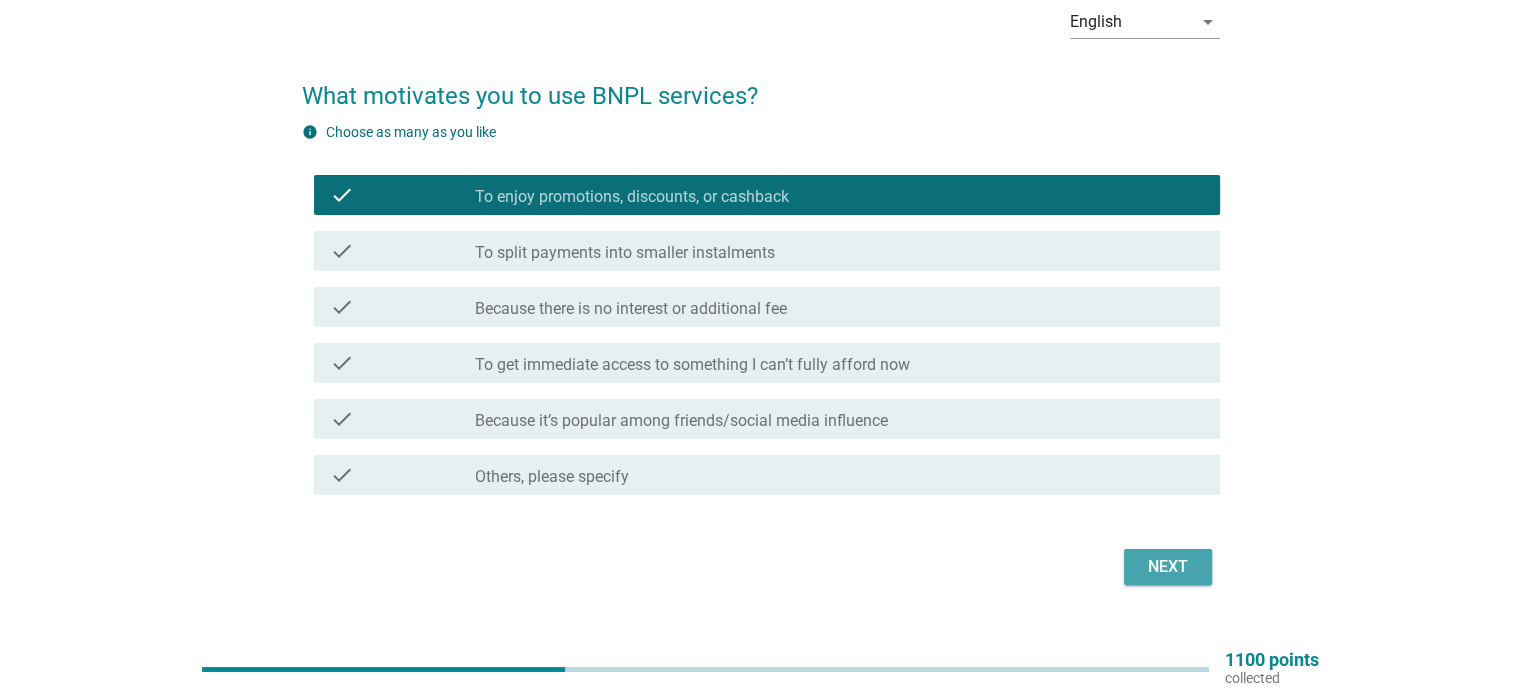 click on "Next" at bounding box center [1168, 567] 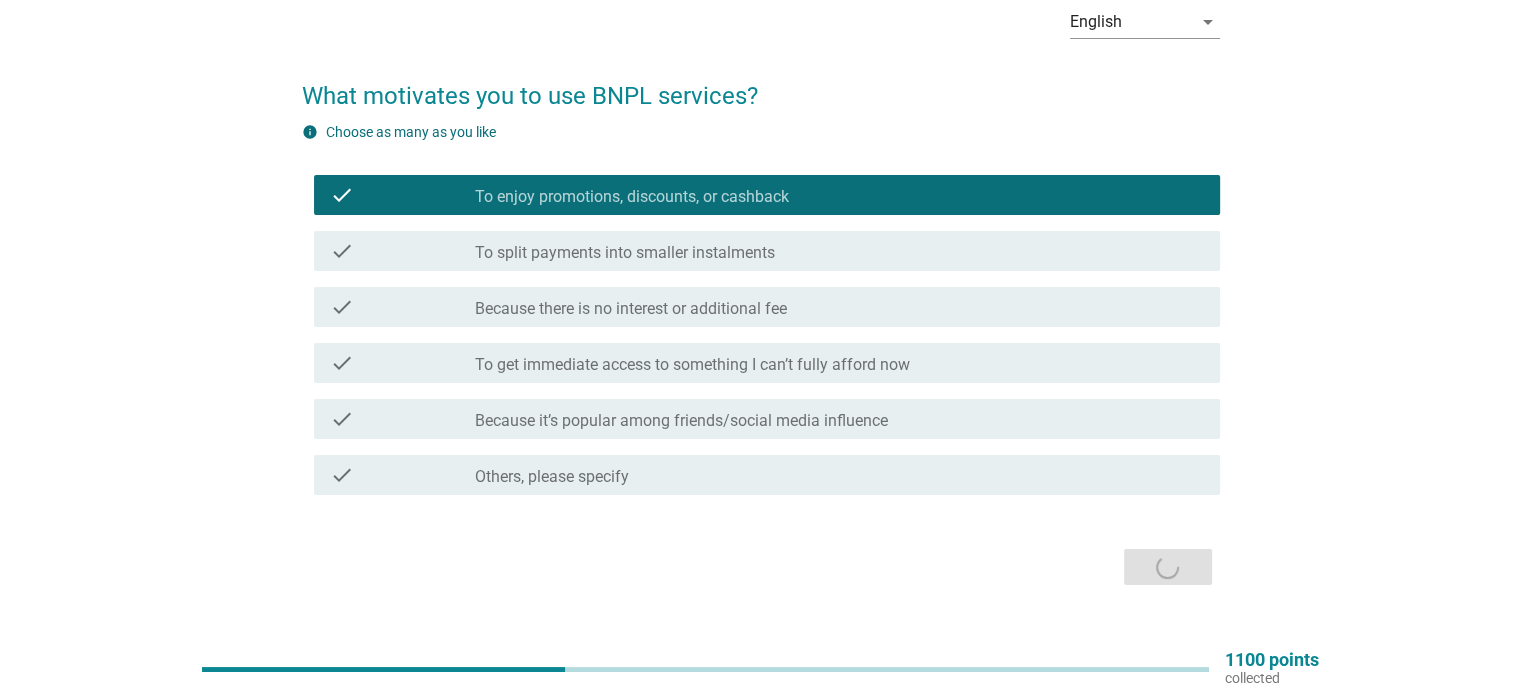 scroll, scrollTop: 0, scrollLeft: 0, axis: both 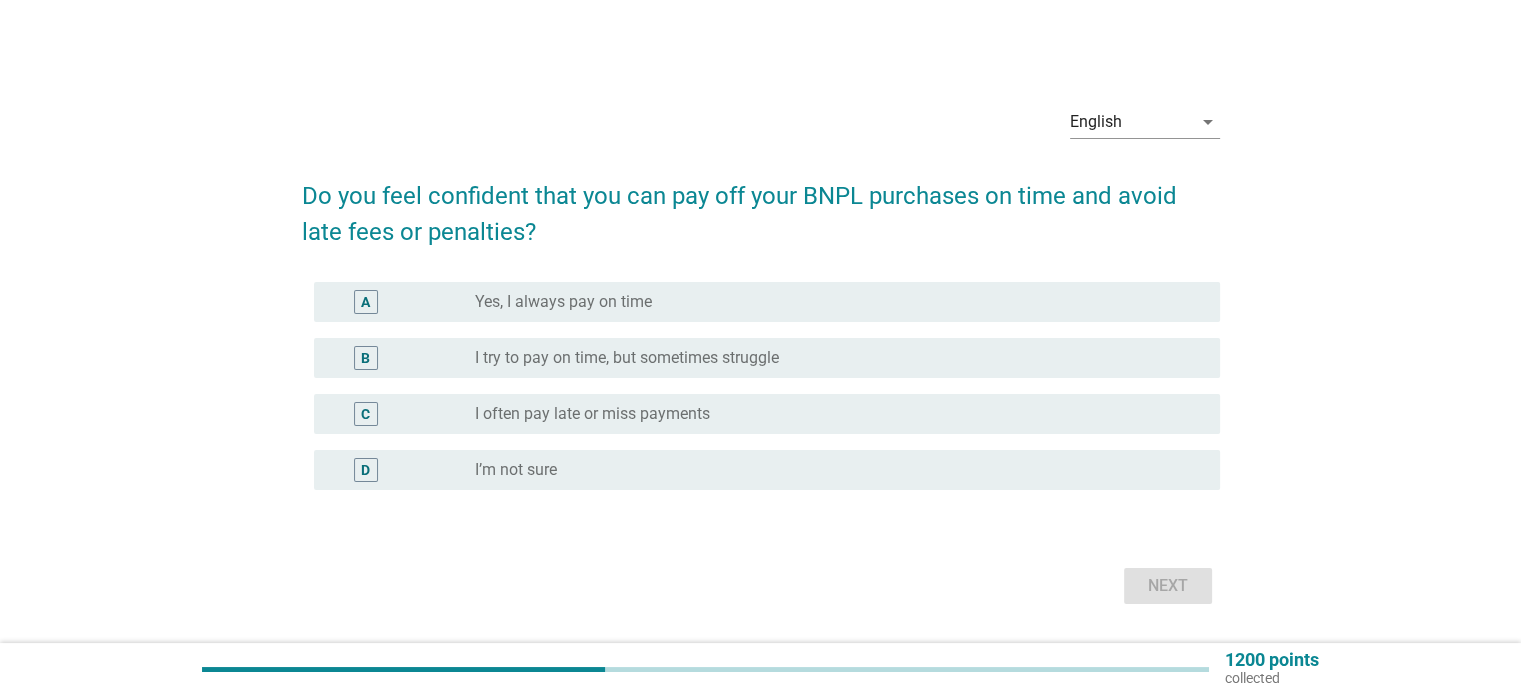 click on "radio_button_unchecked Yes, I always pay on time" at bounding box center [831, 302] 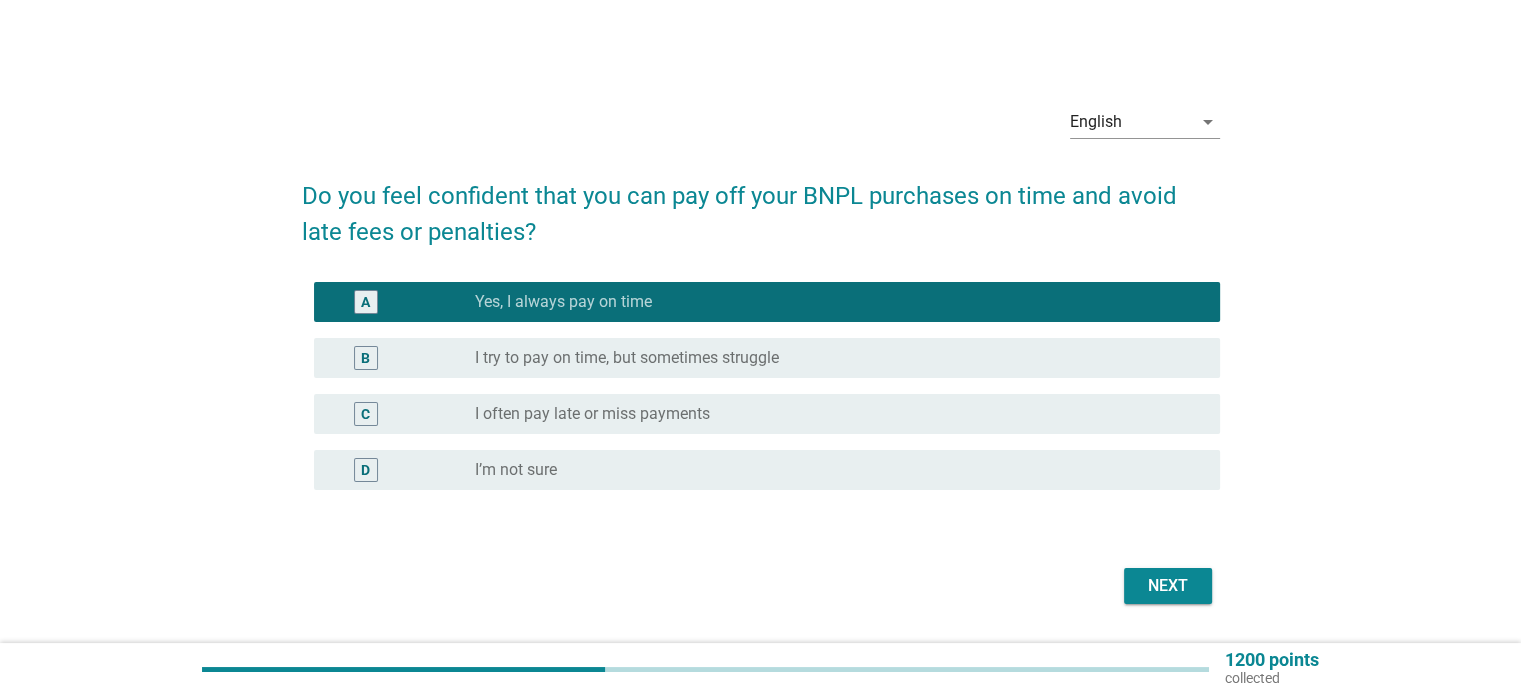 click on "Next" at bounding box center [1168, 586] 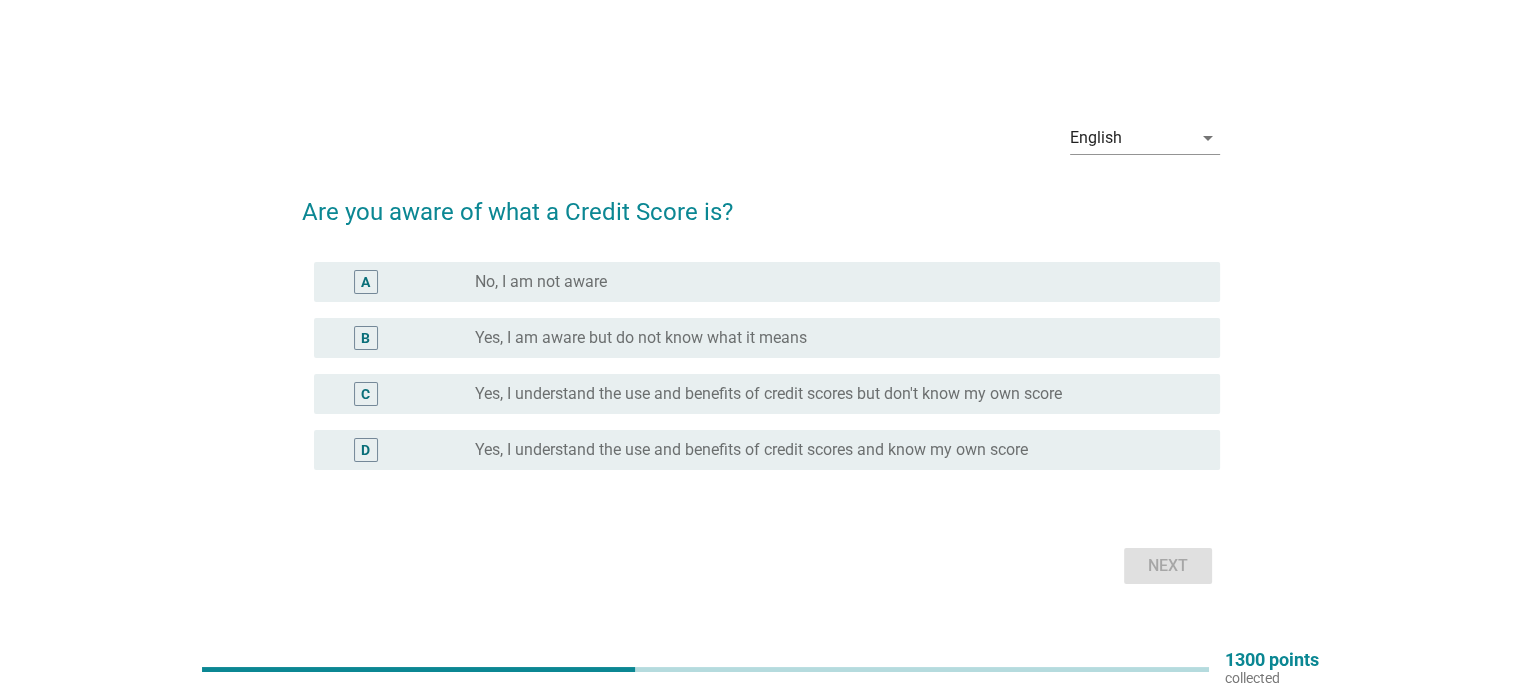 click on "radio_button_unchecked No, I am not aware" at bounding box center [831, 282] 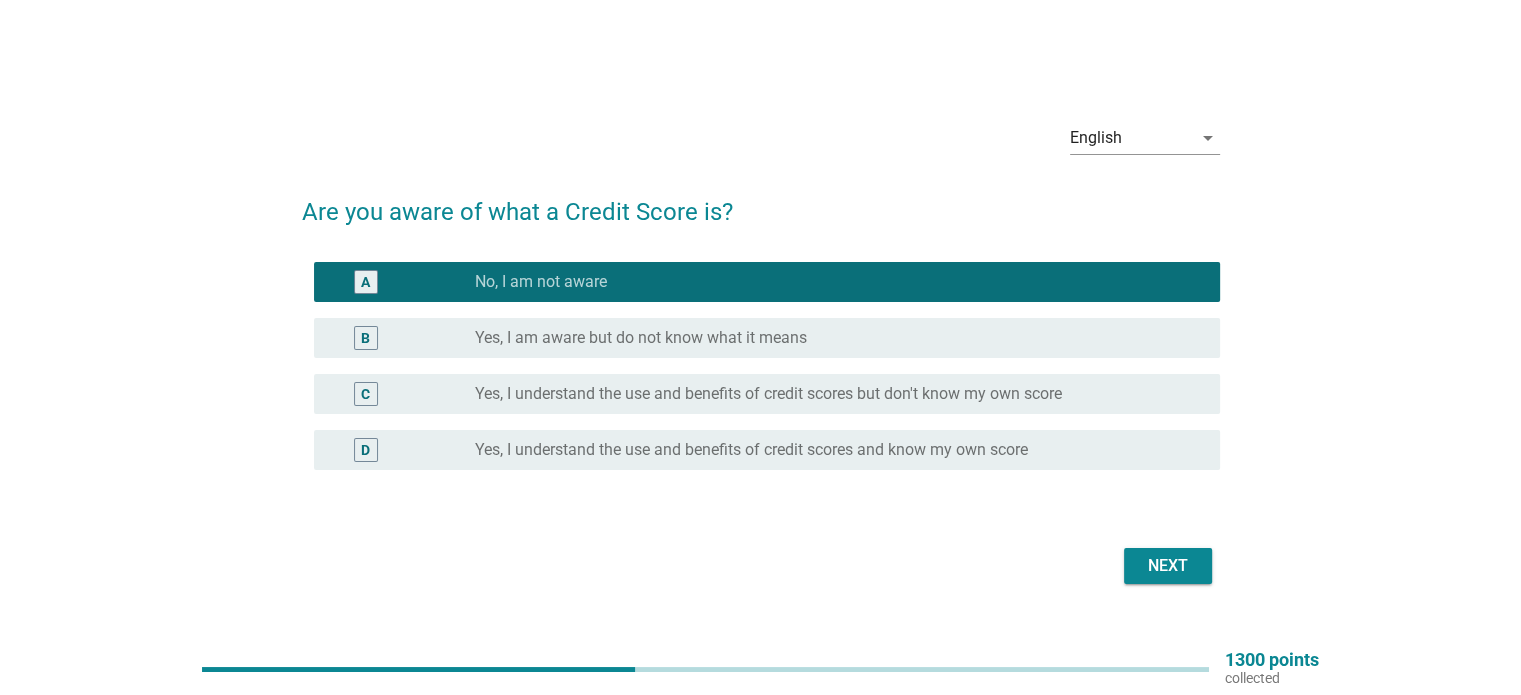 click on "Yes, I am aware but do not know what it means" at bounding box center [641, 338] 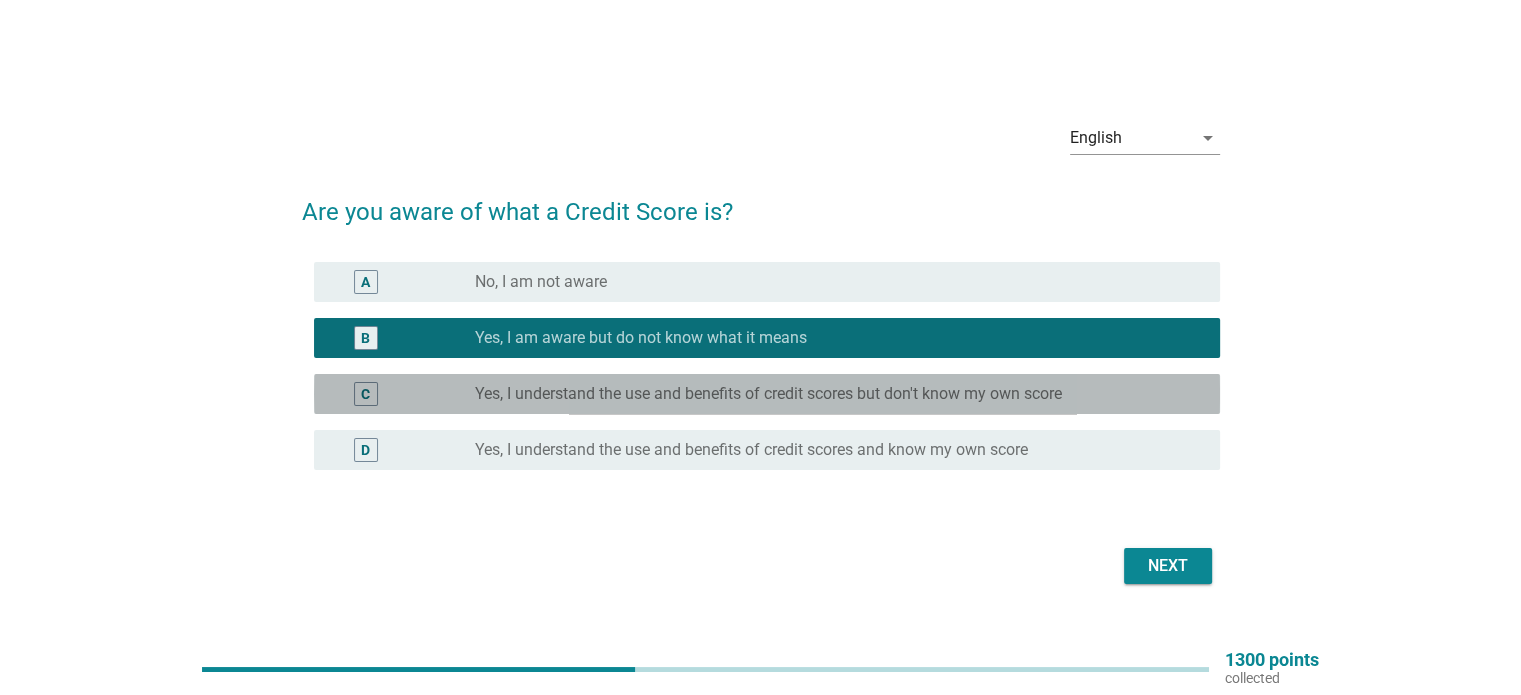 click on "Yes, I understand the use and benefits of credit scores but don't know my own score" at bounding box center [768, 394] 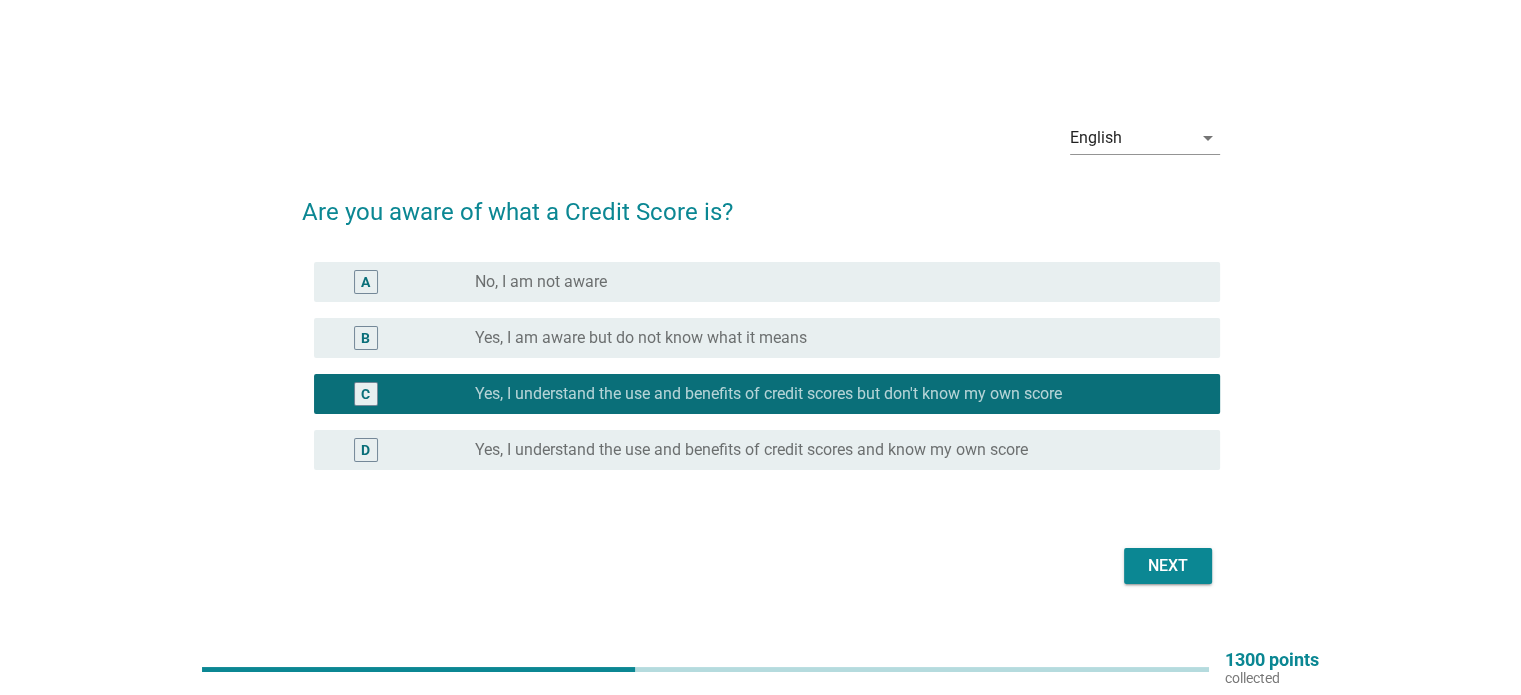 click on "Next" at bounding box center [1168, 566] 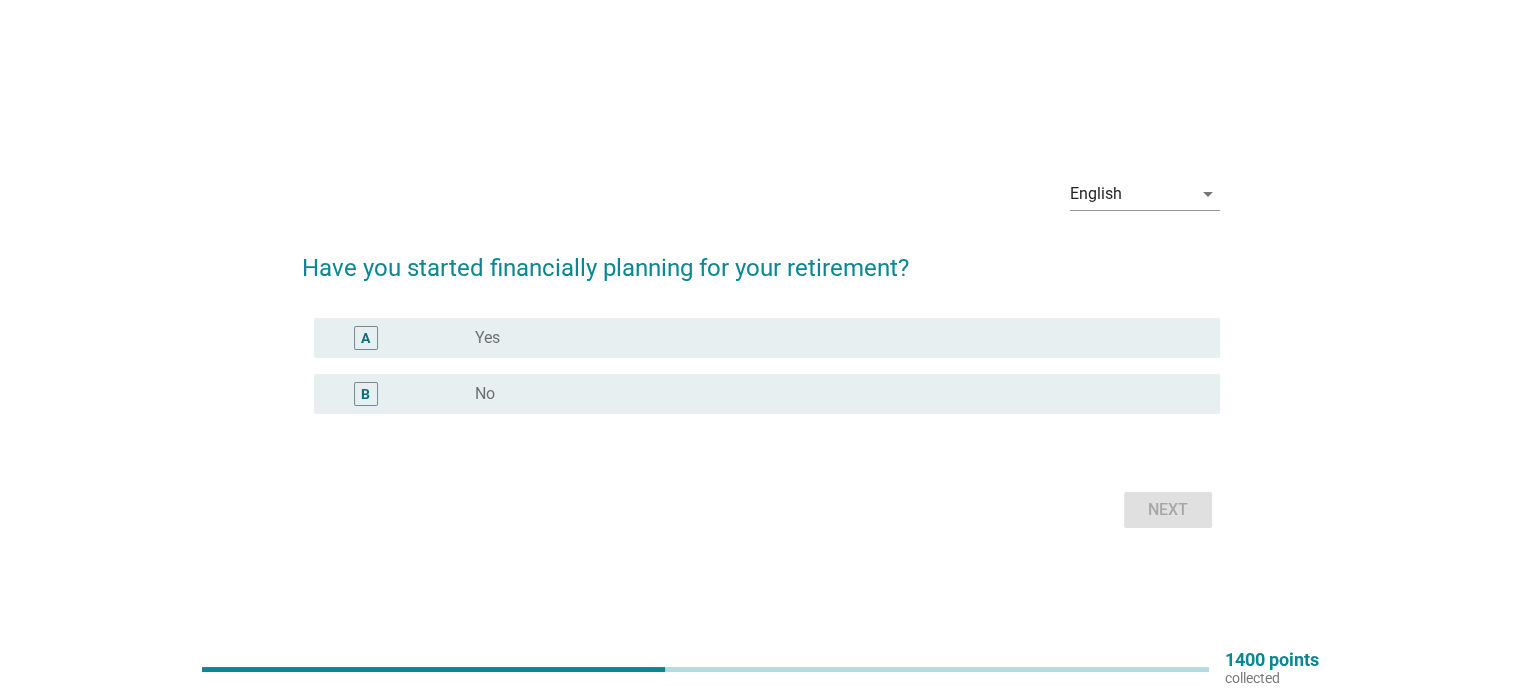 click on "radio_button_unchecked Yes" at bounding box center (831, 338) 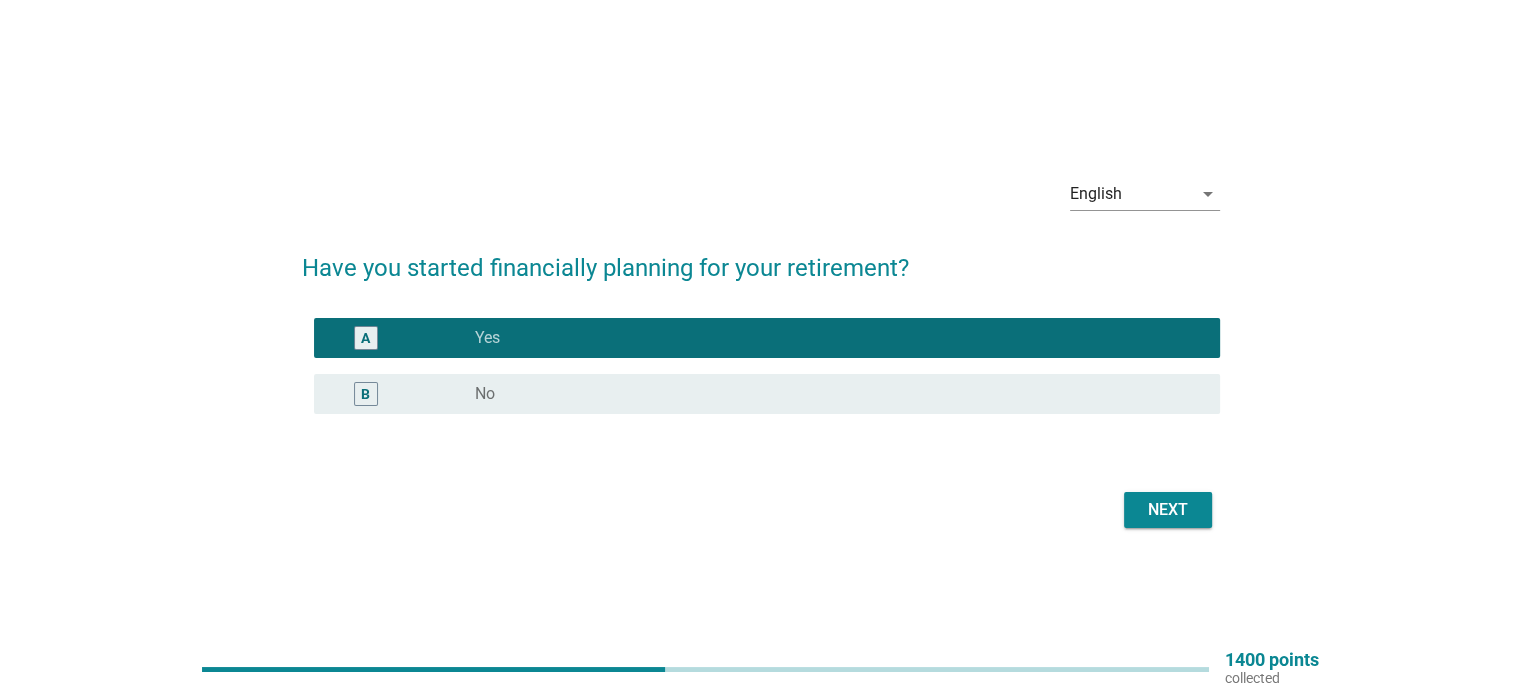 click on "Next" at bounding box center (1168, 510) 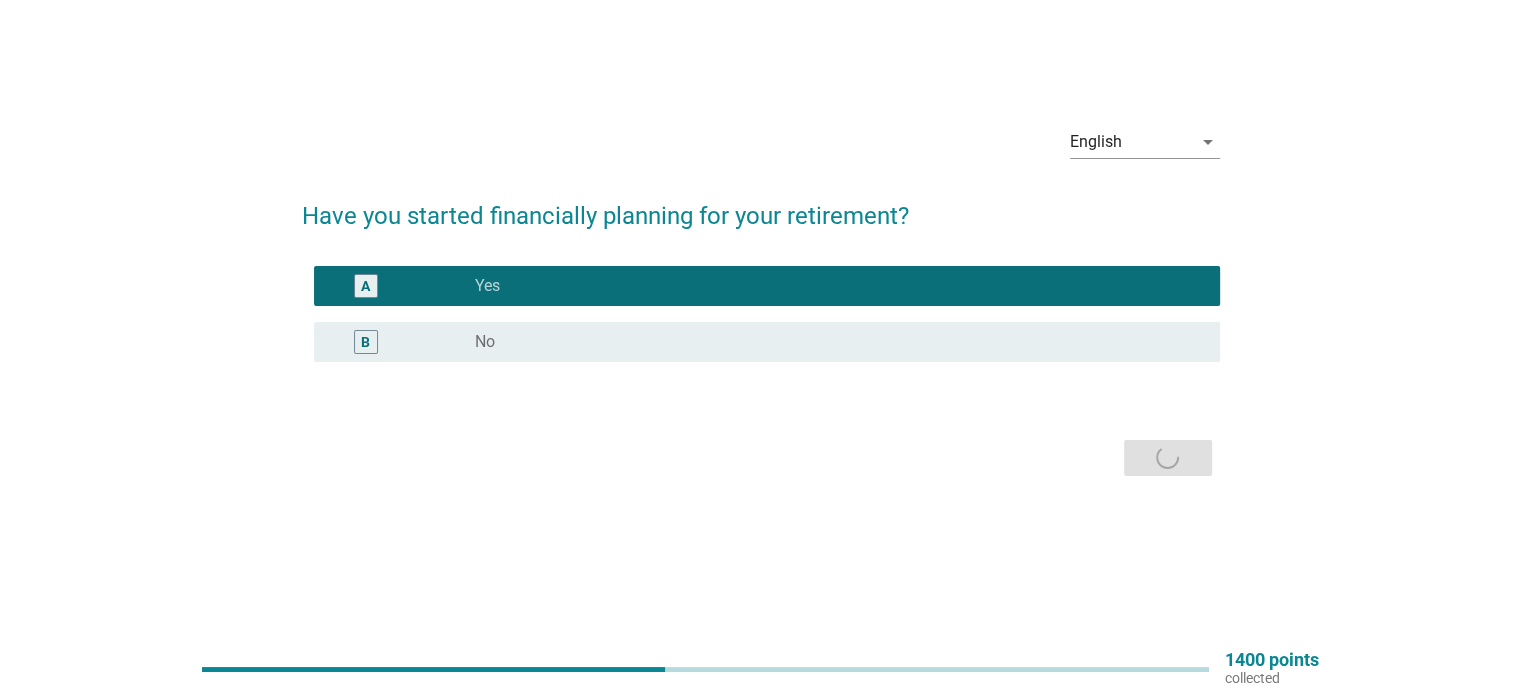 scroll, scrollTop: 0, scrollLeft: 0, axis: both 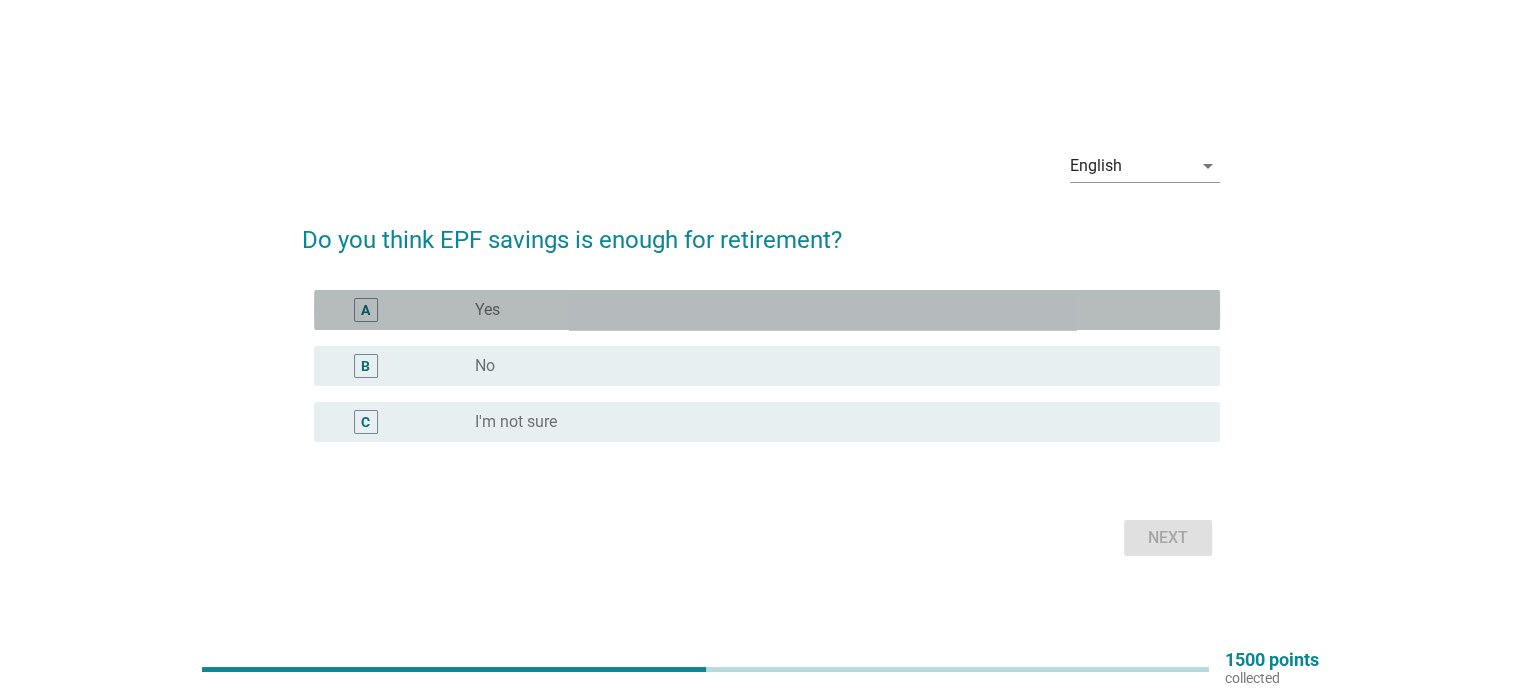click on "radio_button_unchecked Yes" at bounding box center (831, 310) 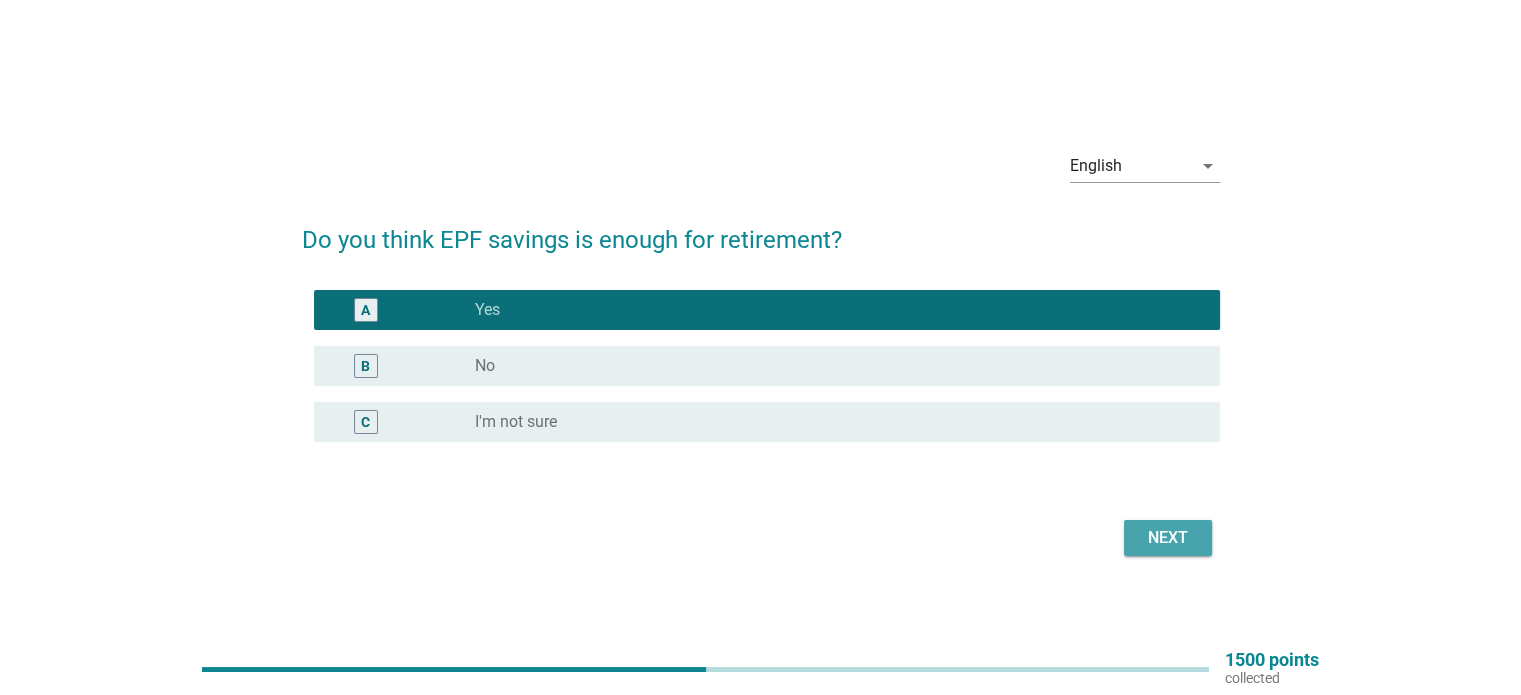 click on "Next" at bounding box center [1168, 538] 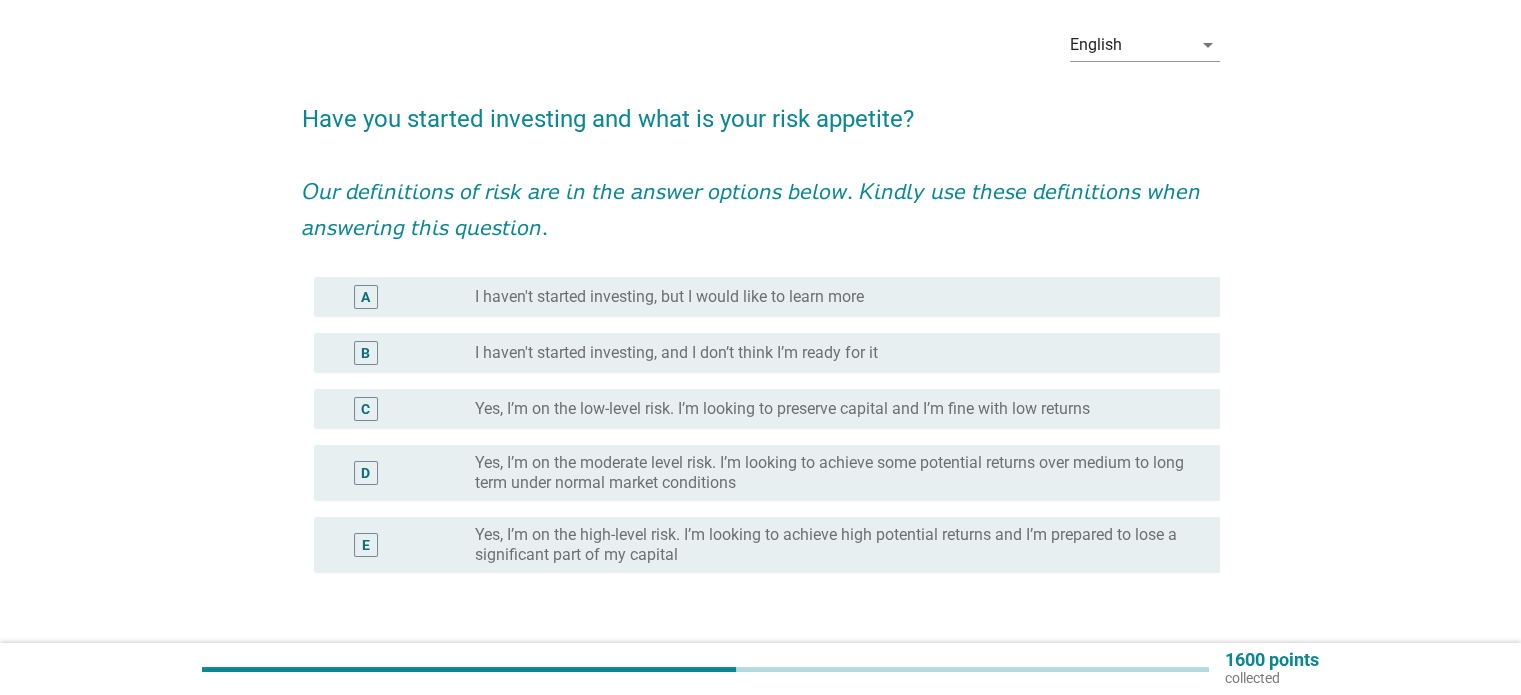 scroll, scrollTop: 200, scrollLeft: 0, axis: vertical 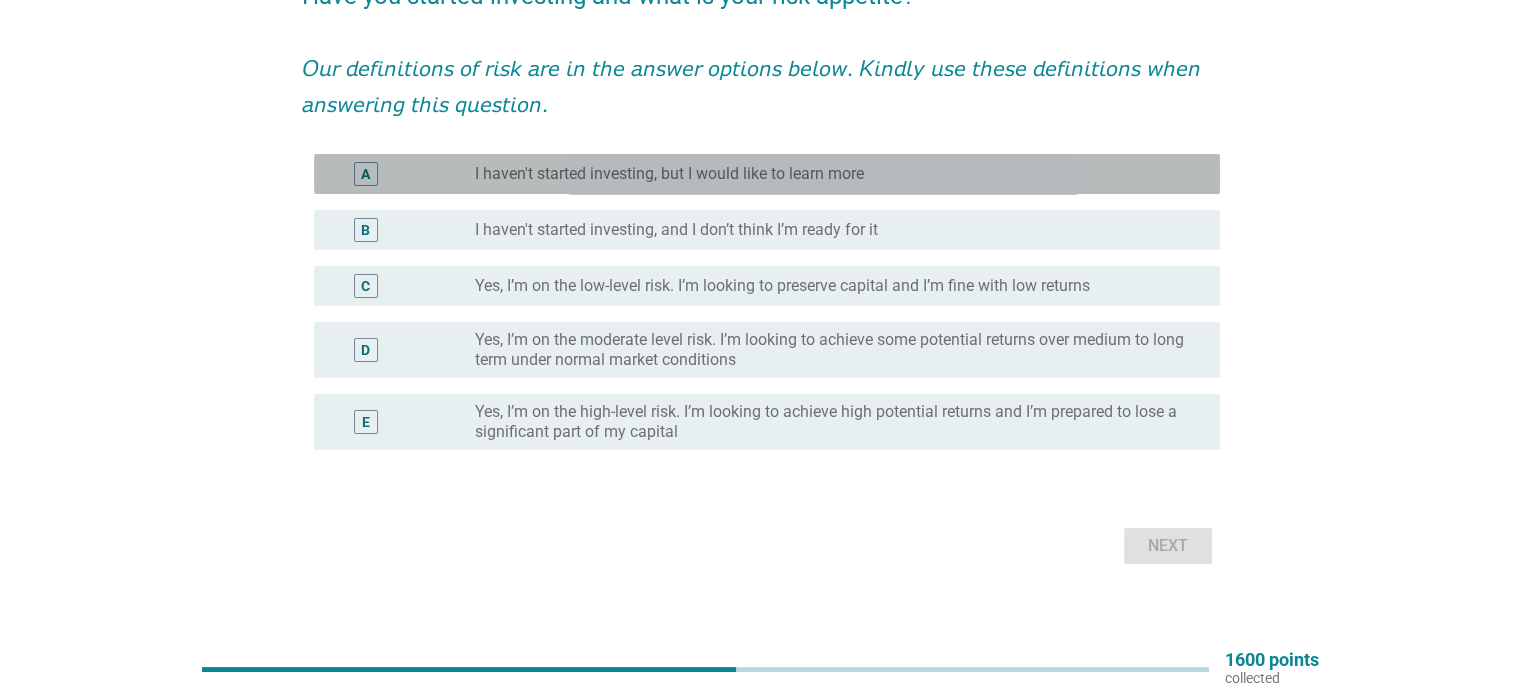 click on "I haven't started investing, but I would like to learn more" at bounding box center [669, 174] 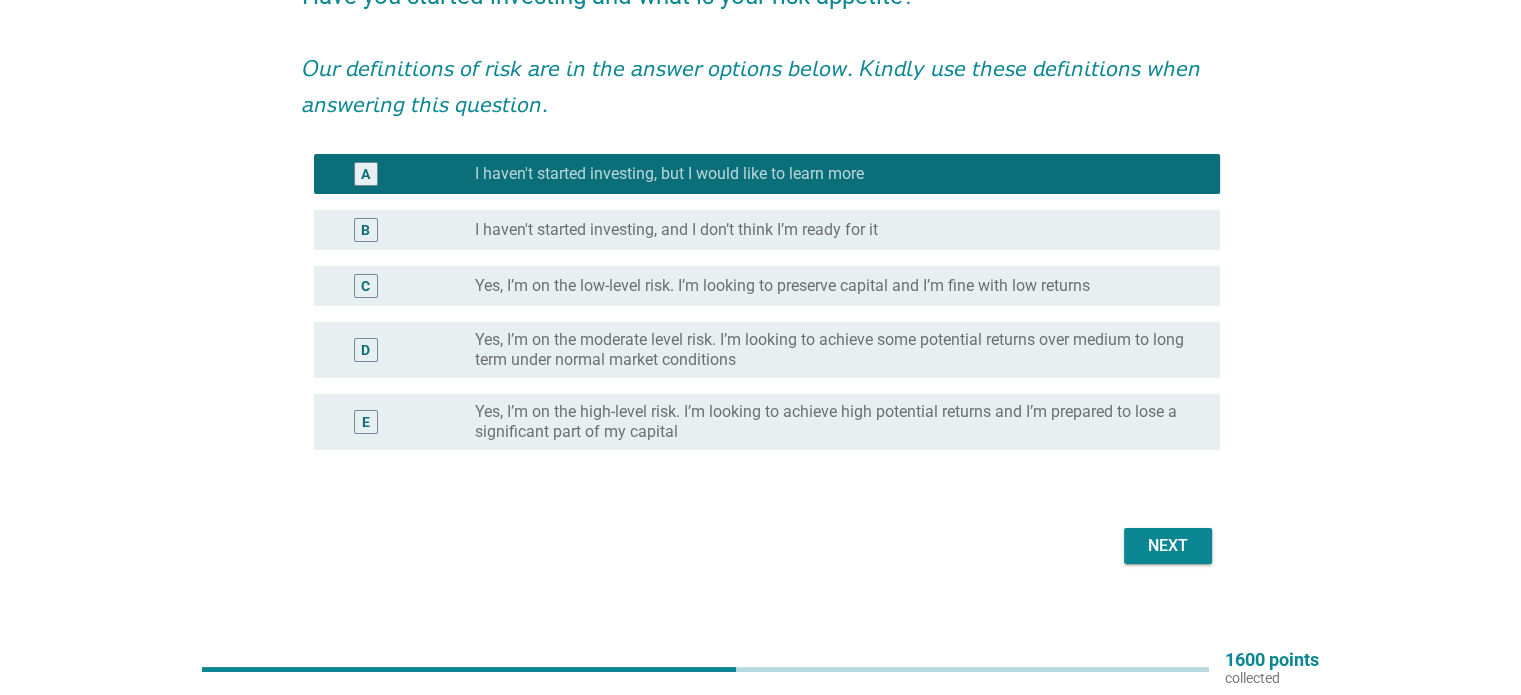 click on "C     radio_button_unchecked Yes, I’m on the low-level risk. I’m looking to preserve capital and I’m fine with low returns" at bounding box center (767, 286) 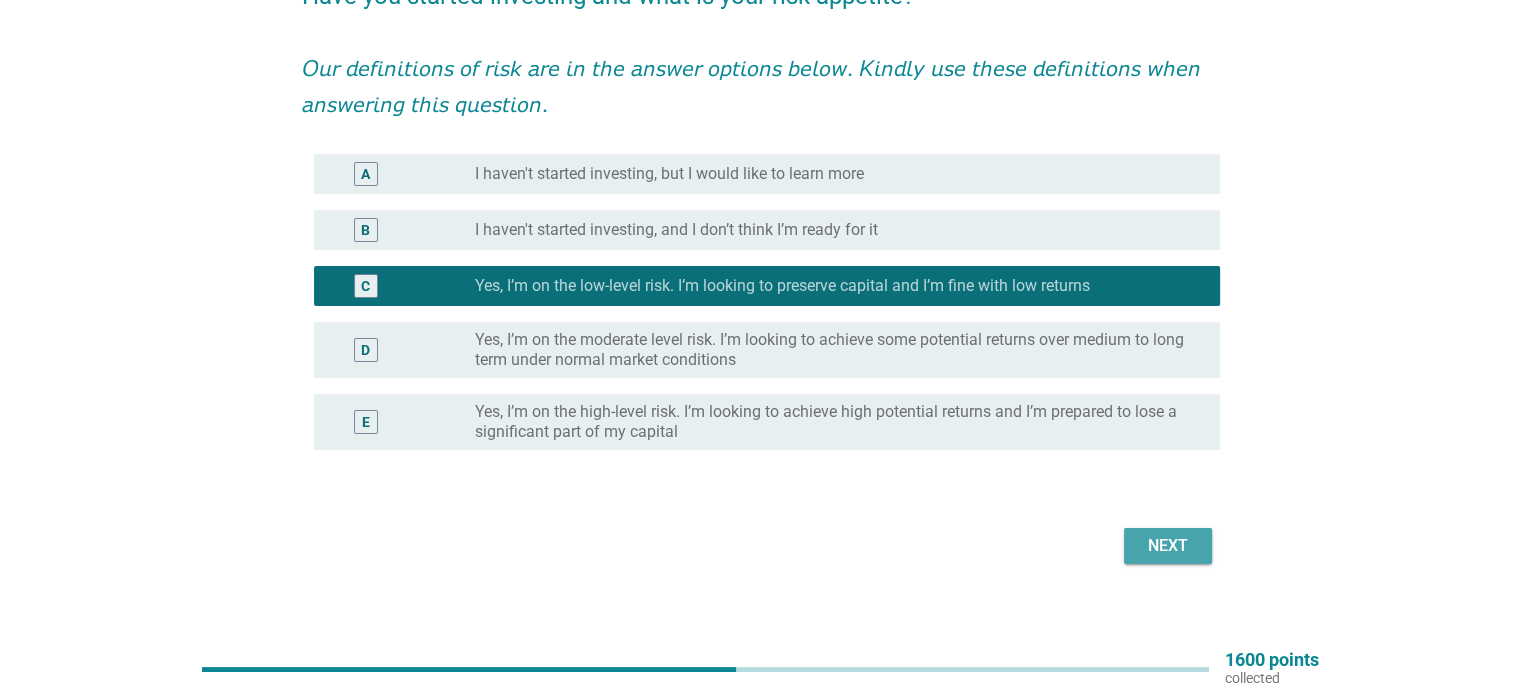 click on "Next" at bounding box center (1168, 546) 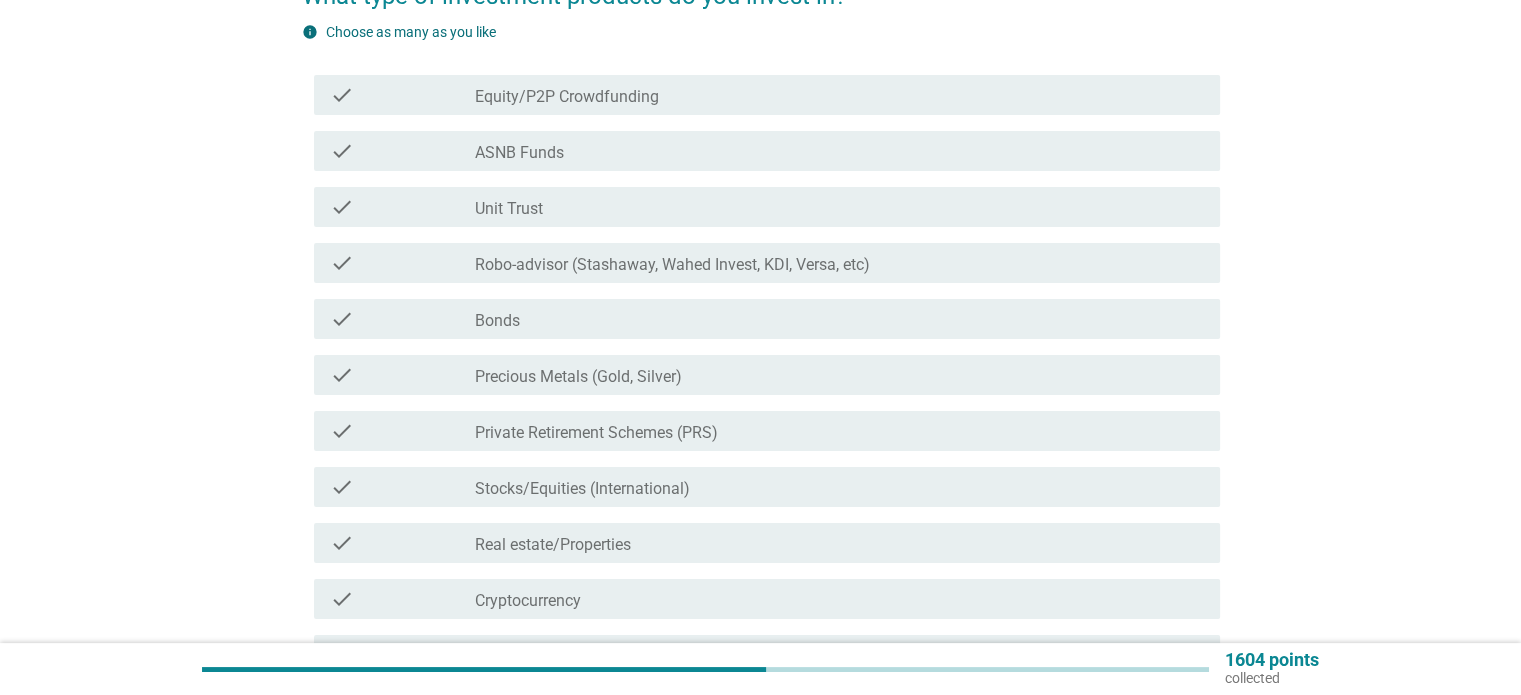 scroll, scrollTop: 0, scrollLeft: 0, axis: both 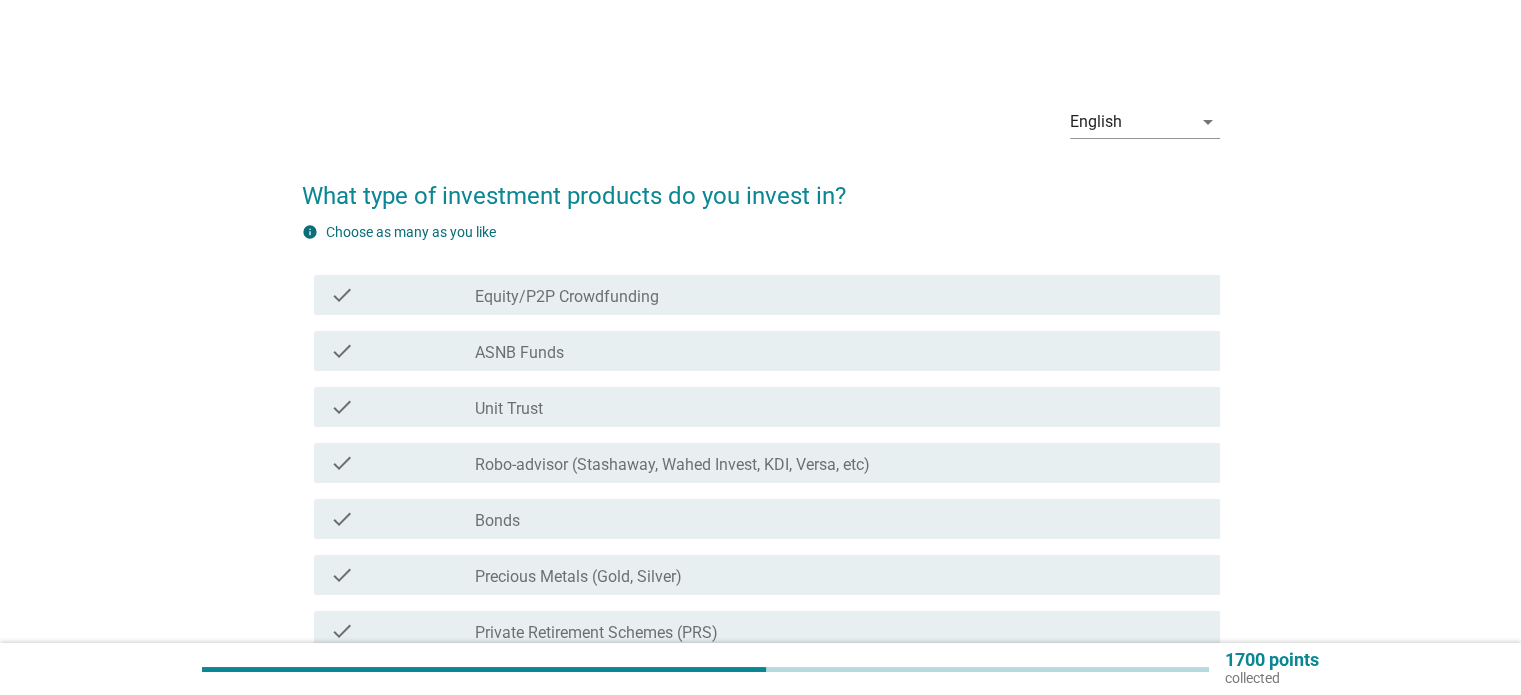 click on "check_box_outline_blank ASNB Funds" at bounding box center (839, 351) 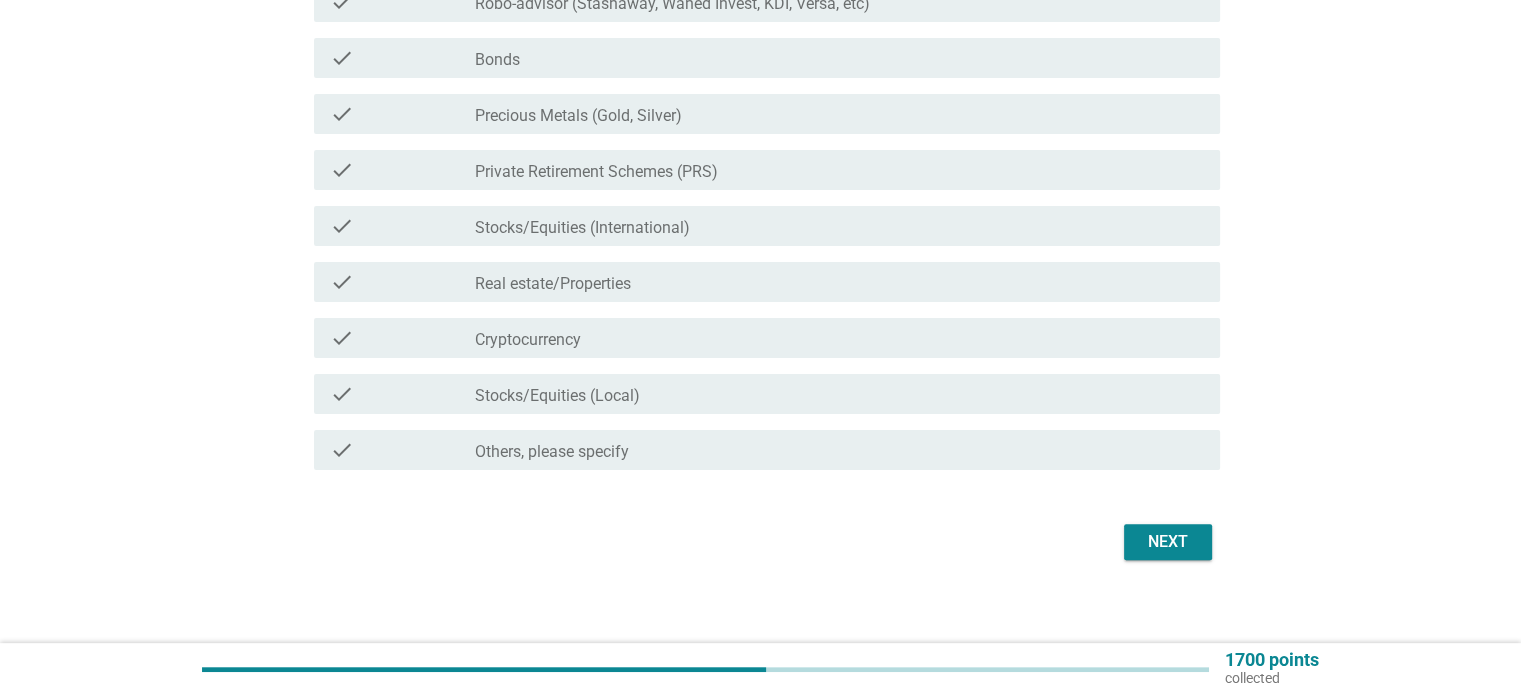 scroll, scrollTop: 473, scrollLeft: 0, axis: vertical 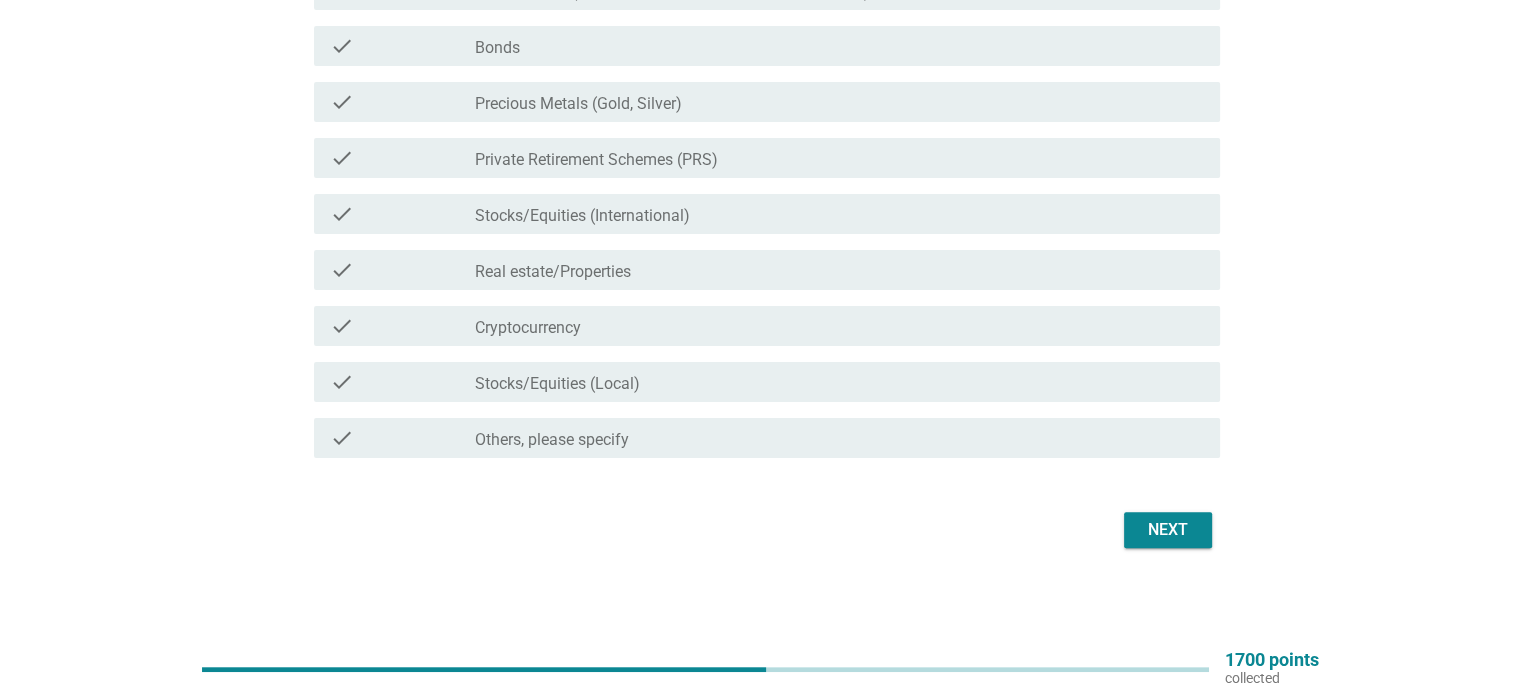 click on "Next" at bounding box center (1168, 530) 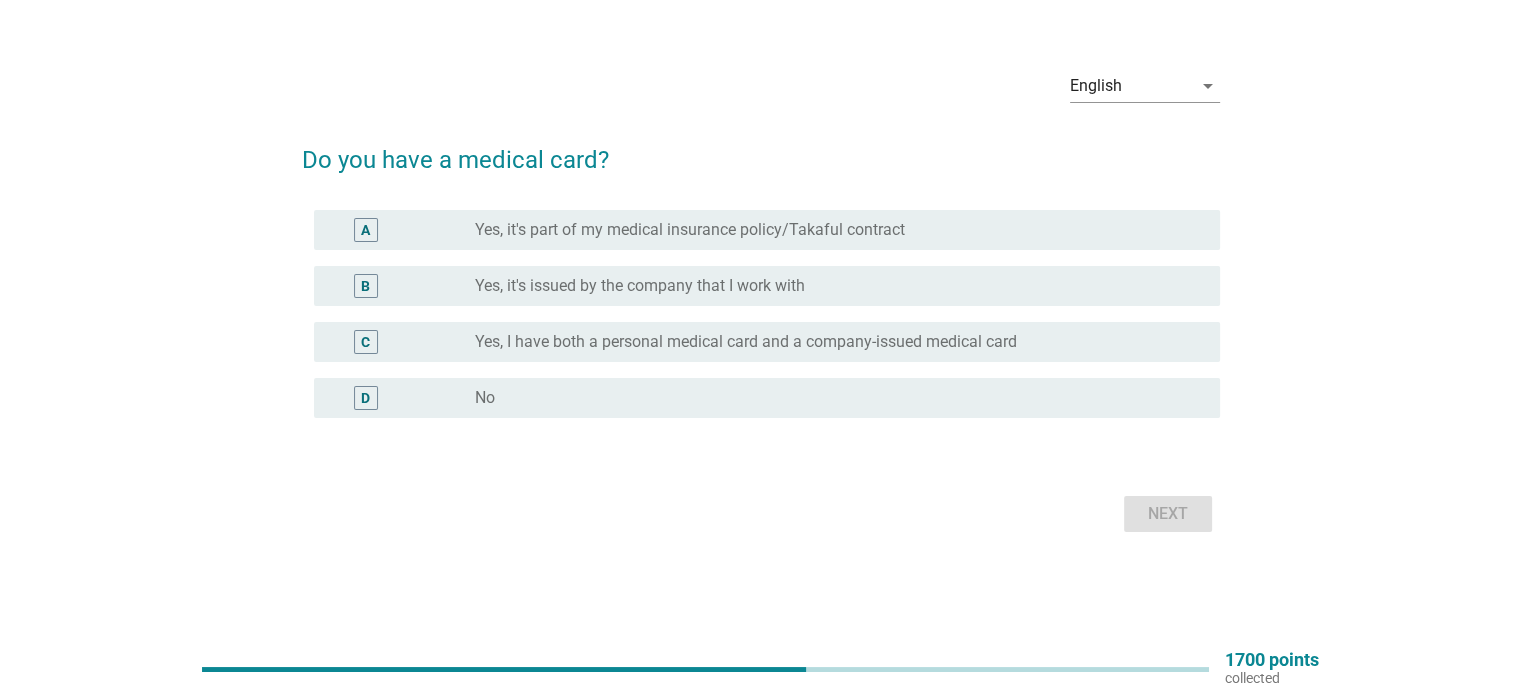 scroll, scrollTop: 0, scrollLeft: 0, axis: both 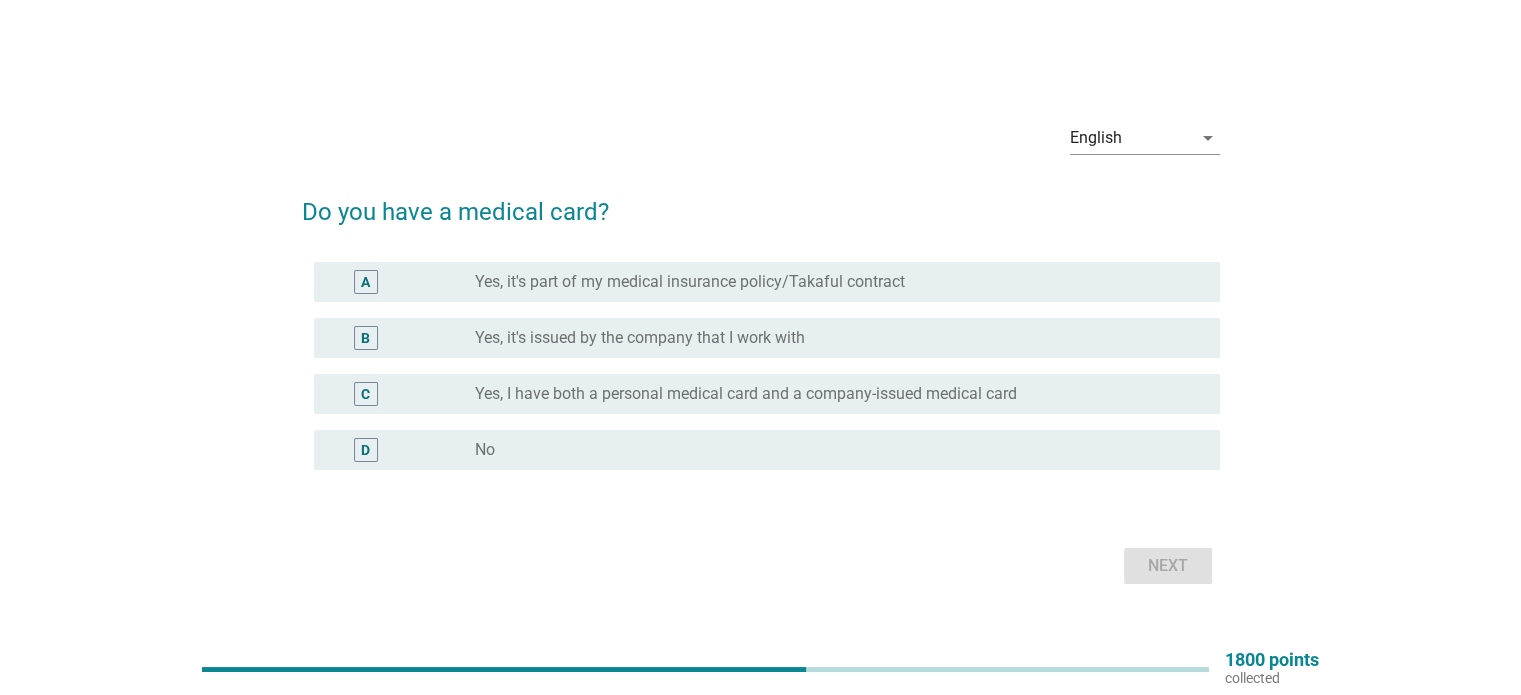 click on "Yes, I have both a personal medical card and a company-issued medical card" at bounding box center [746, 394] 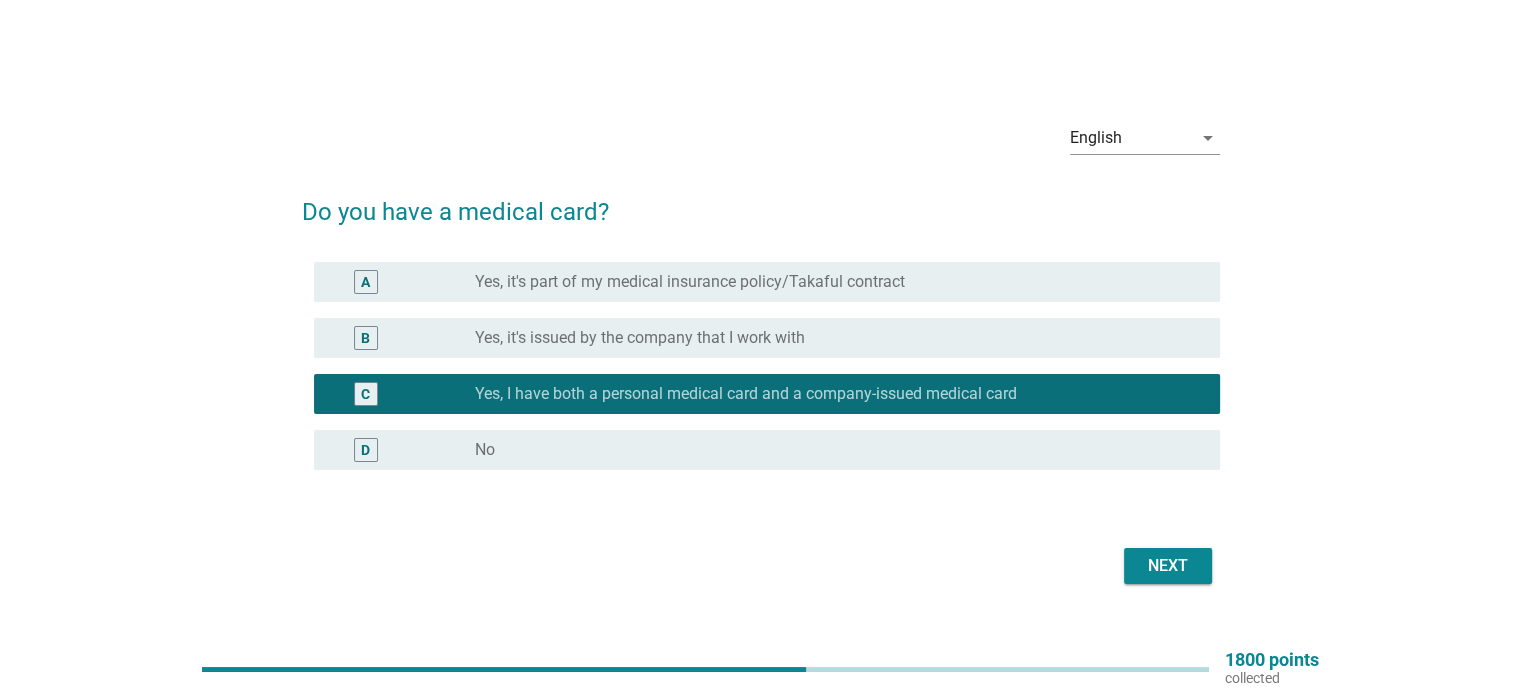 click on "Next" at bounding box center (1168, 566) 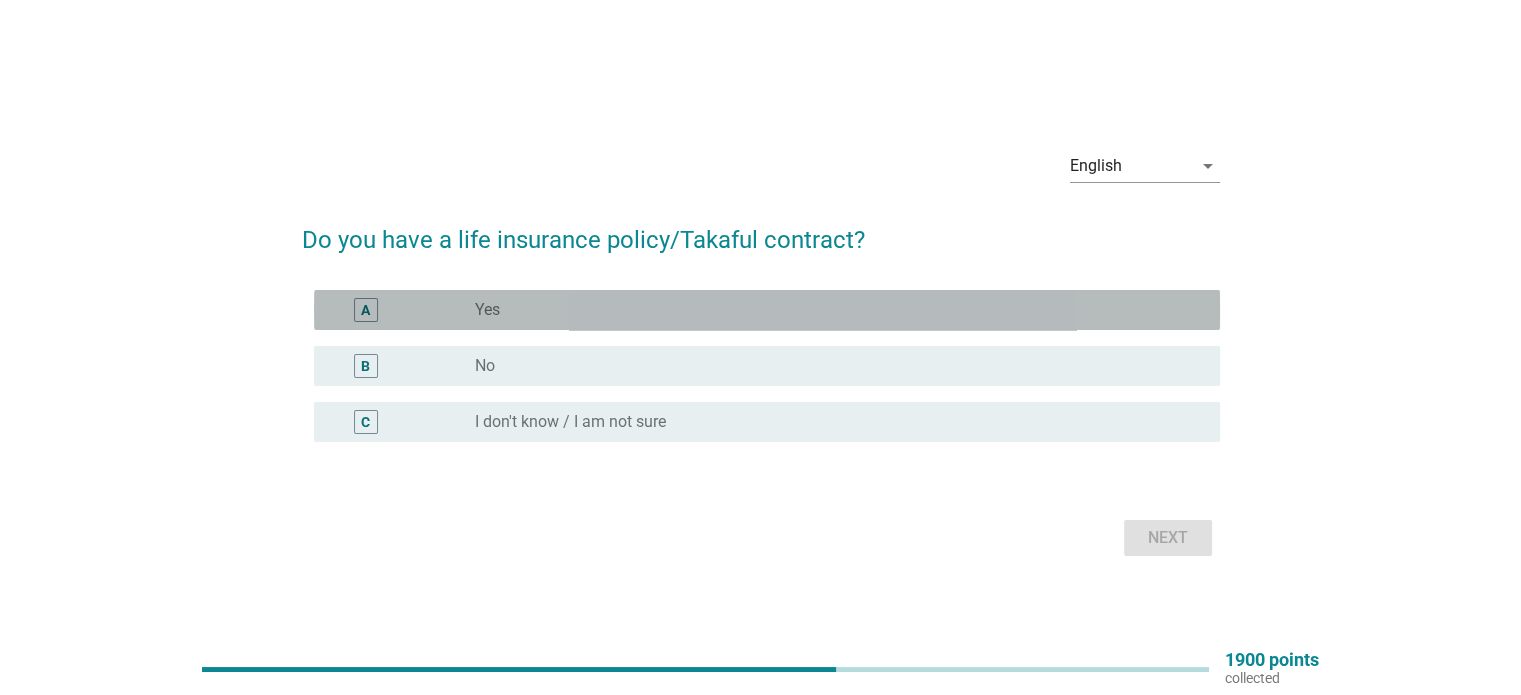 click on "radio_button_unchecked Yes" at bounding box center (831, 310) 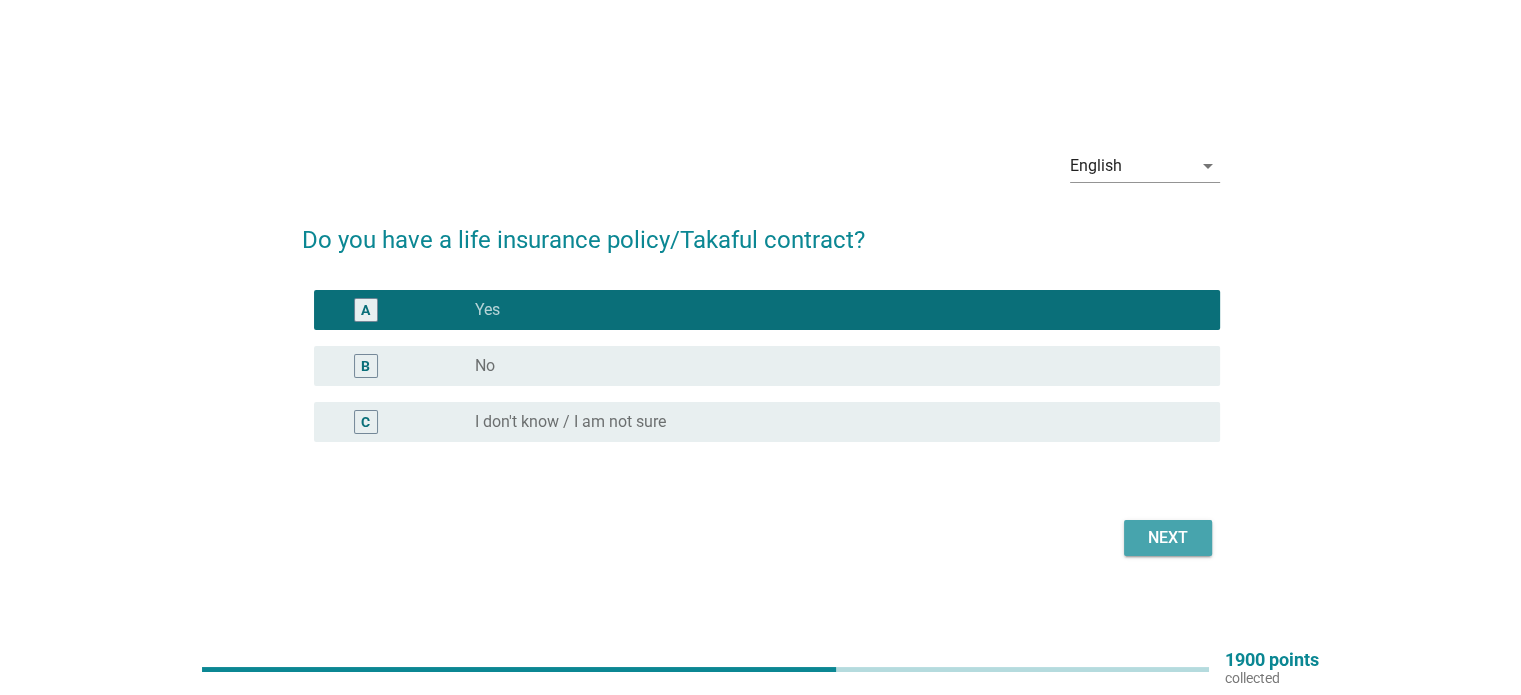 click on "Next" at bounding box center [1168, 538] 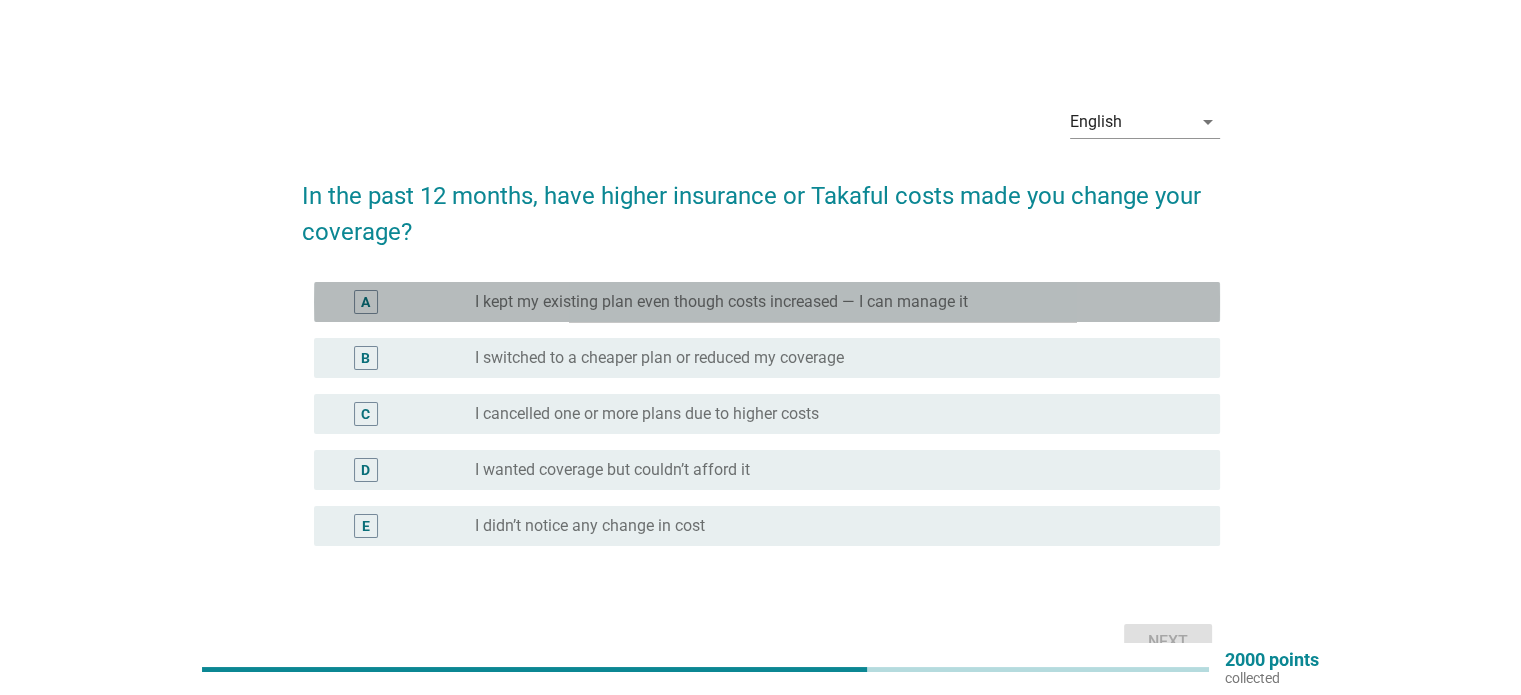 click on "I kept my existing plan even though costs increased — I can manage it" at bounding box center [721, 302] 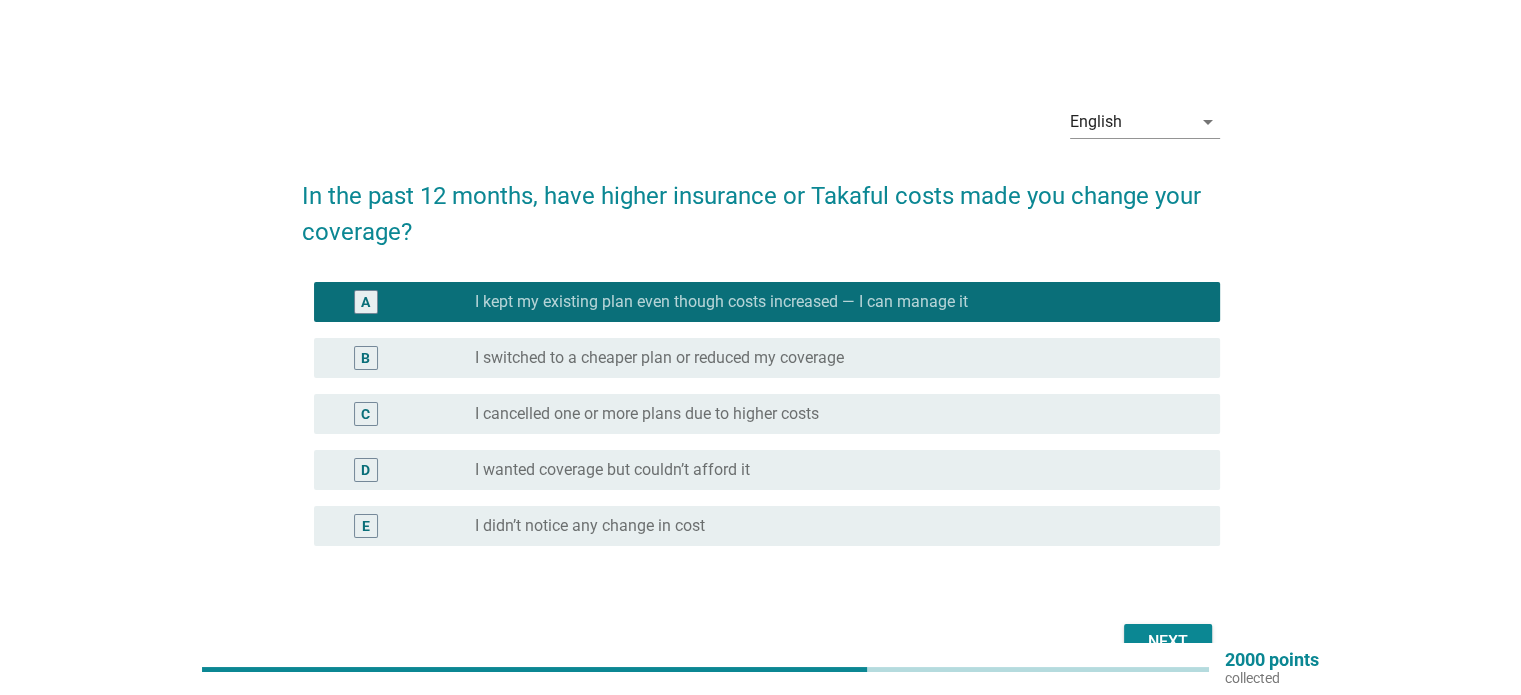 click on "Next" at bounding box center (1168, 642) 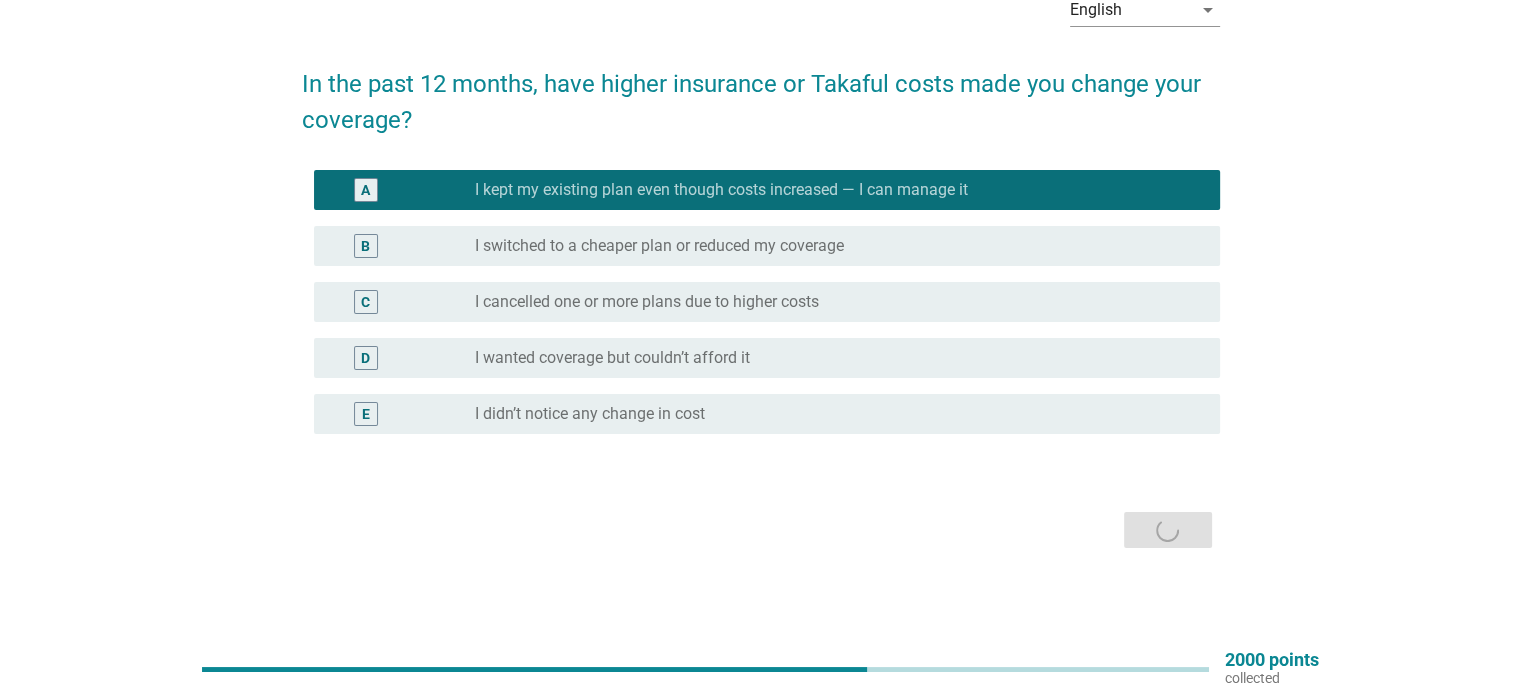 scroll, scrollTop: 112, scrollLeft: 0, axis: vertical 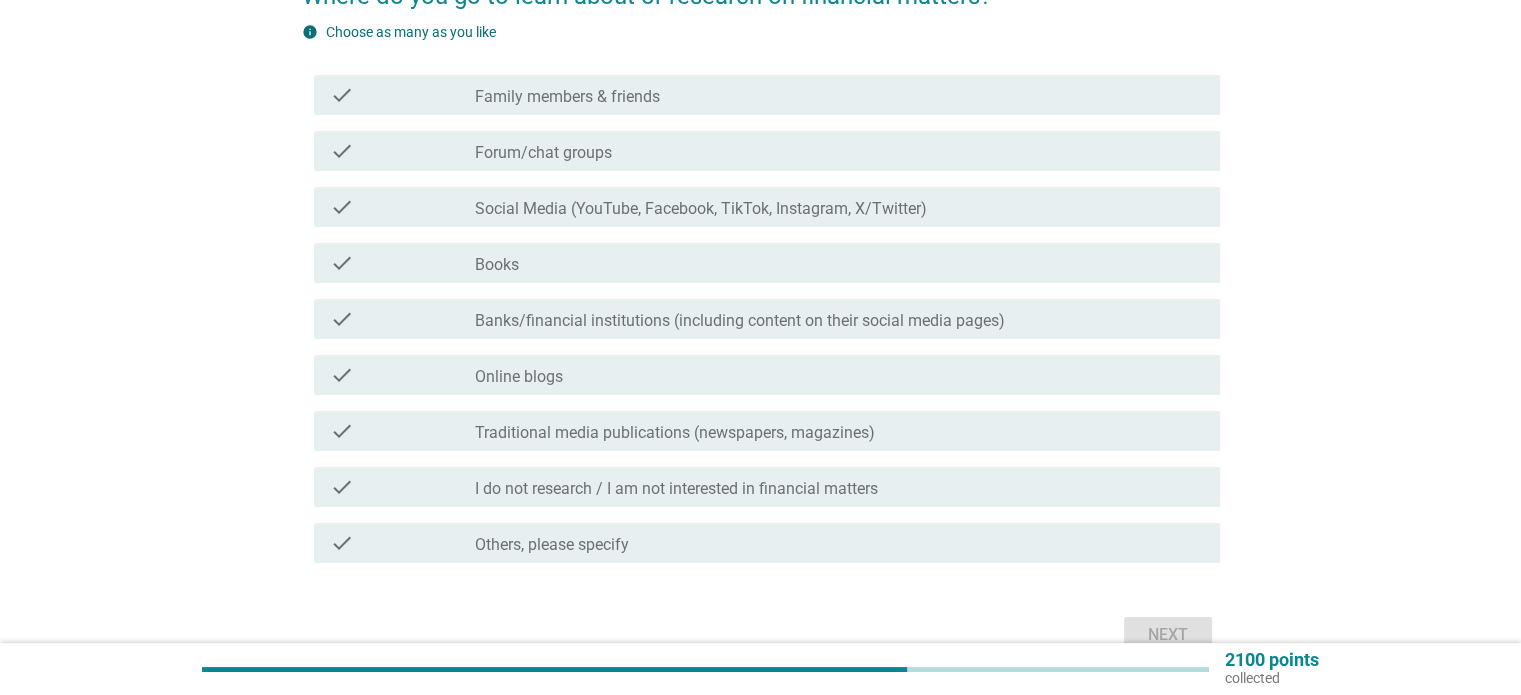 click on "Banks/financial institutions (including content on their social media pages)" at bounding box center [740, 321] 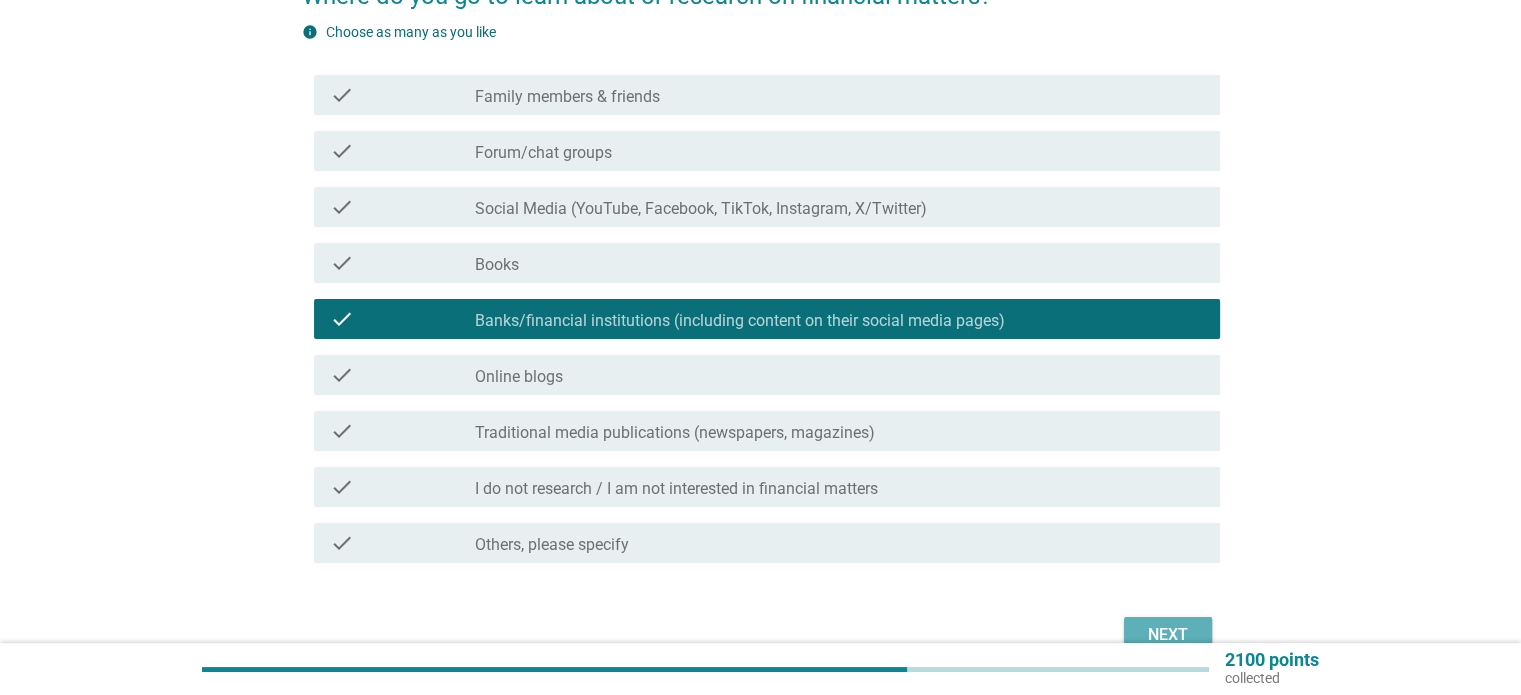 click on "Next" at bounding box center (761, 635) 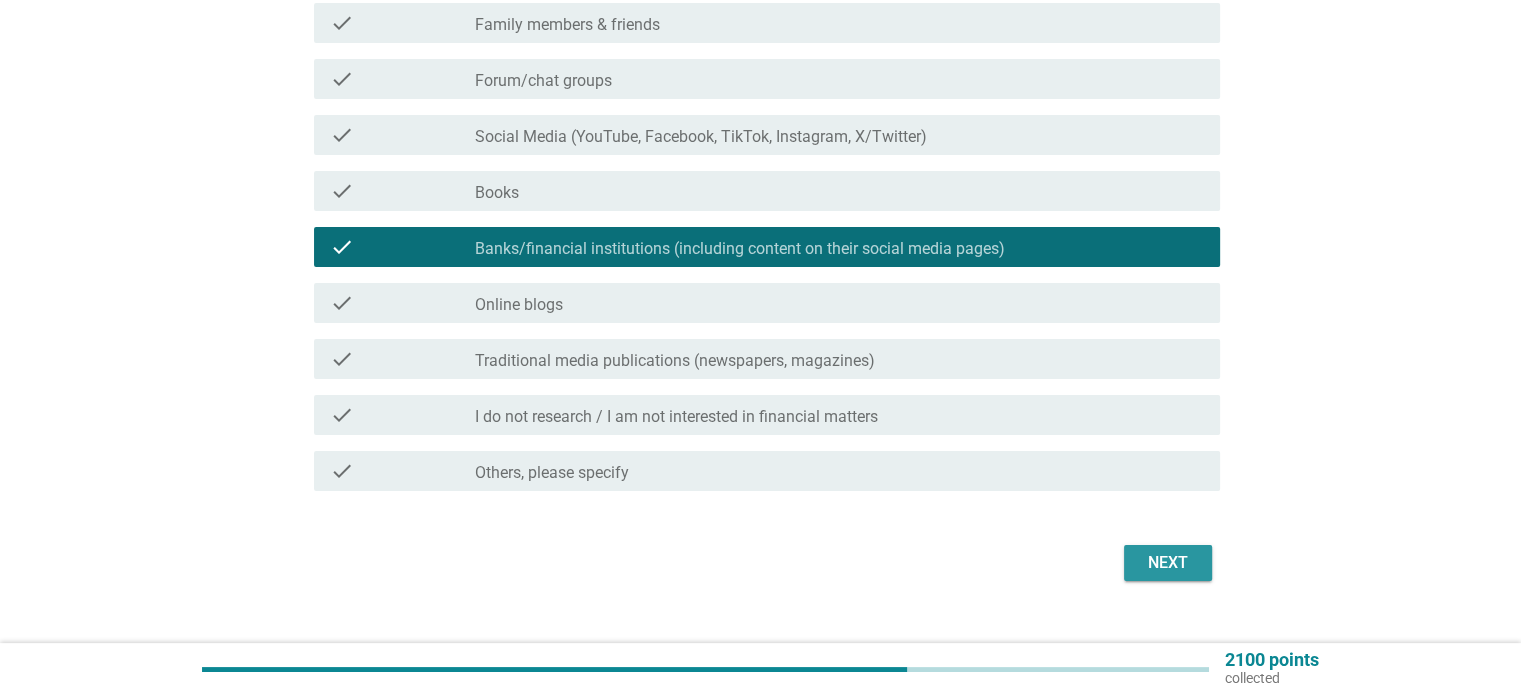 scroll, scrollTop: 305, scrollLeft: 0, axis: vertical 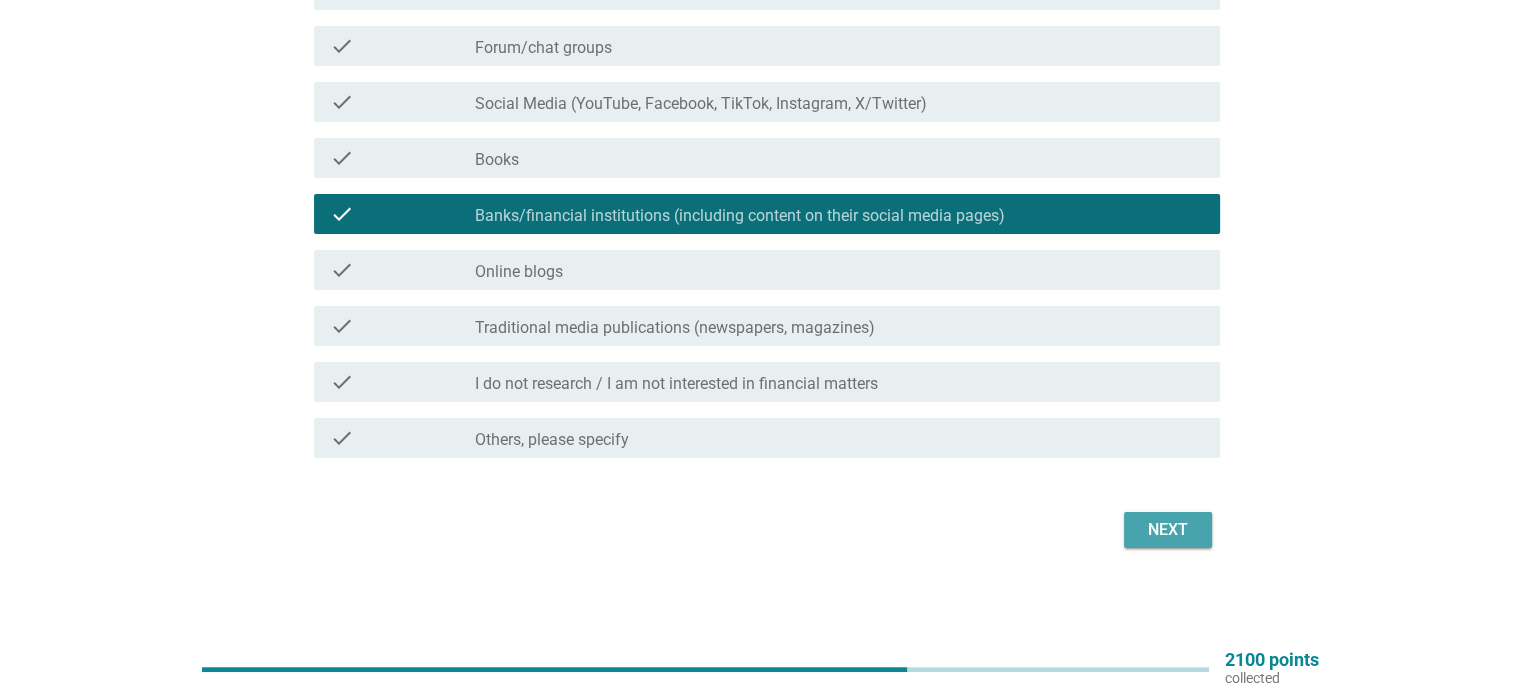 click on "Next" at bounding box center [1168, 530] 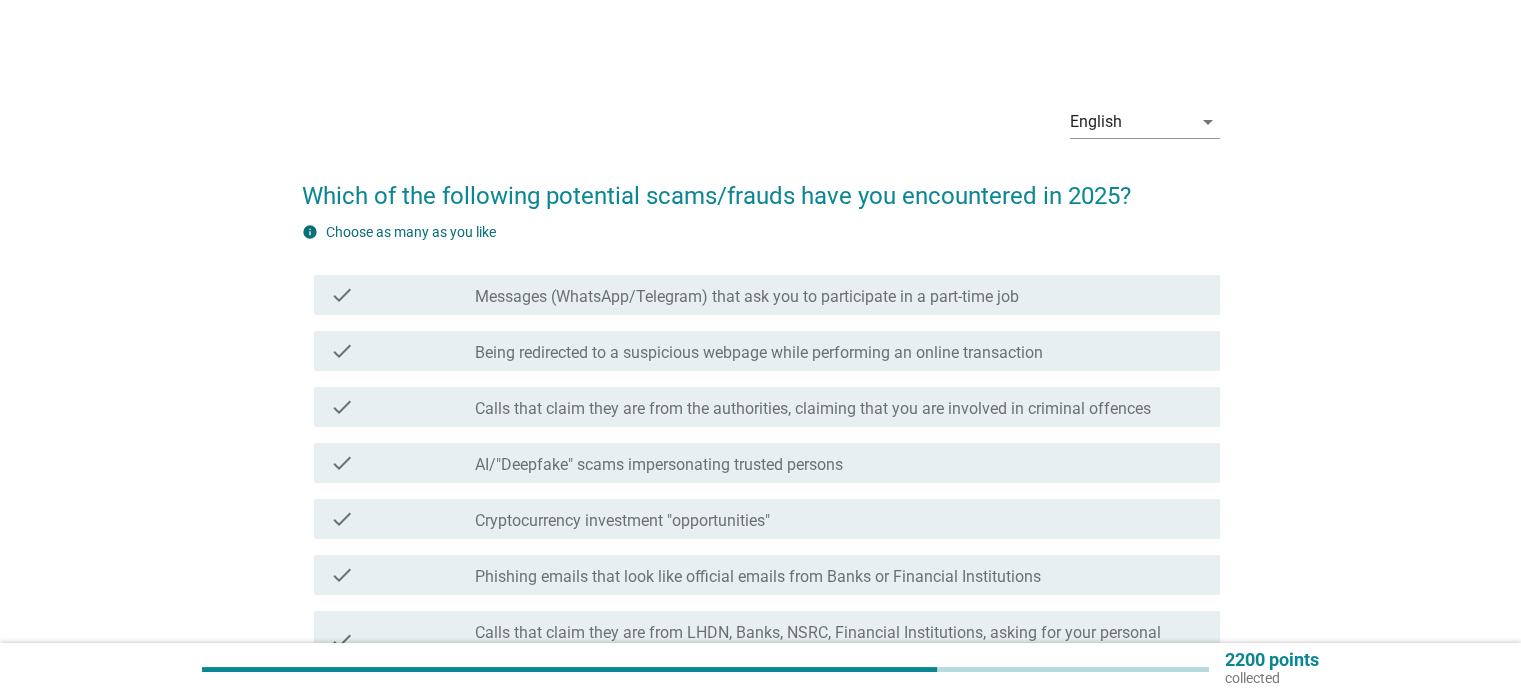 scroll, scrollTop: 100, scrollLeft: 0, axis: vertical 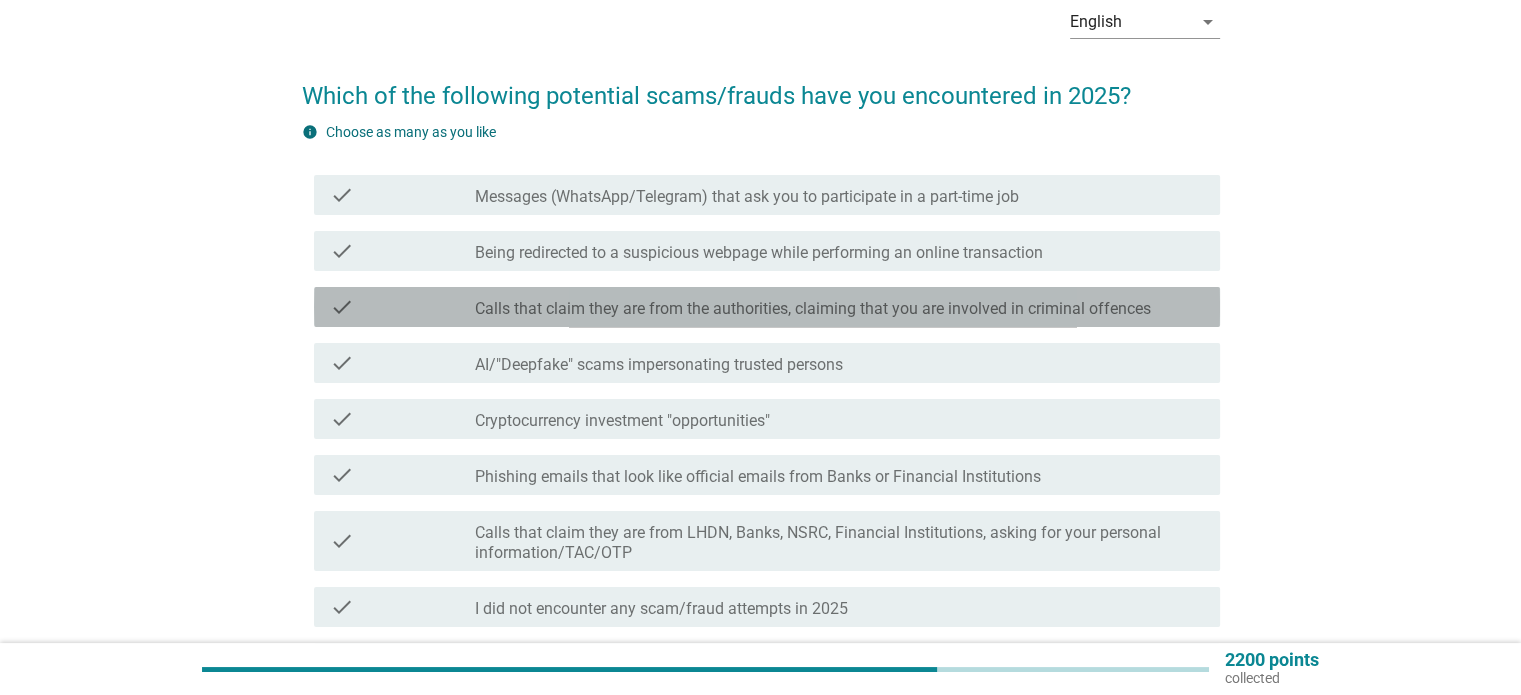 click on "Calls that claim they are from the authorities, claiming that you are involved in criminal offences" at bounding box center [813, 309] 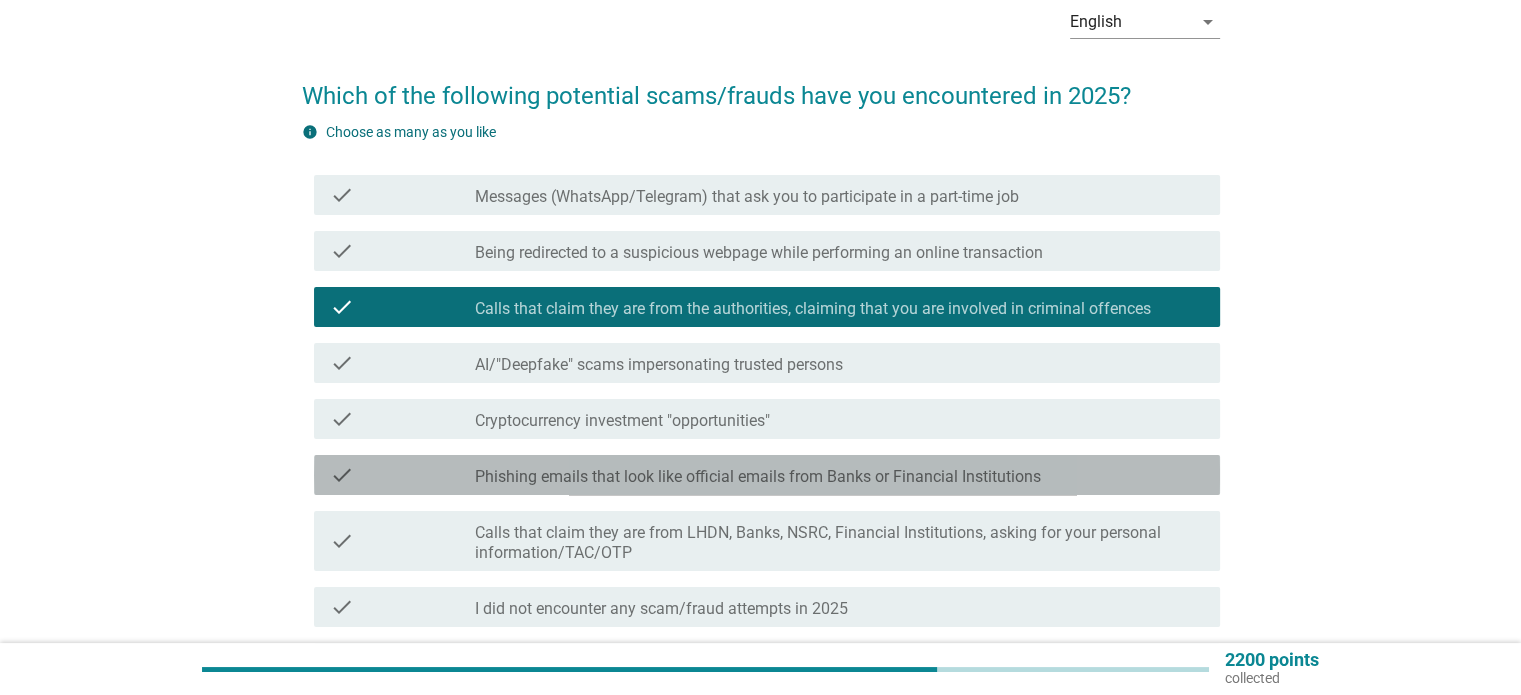 click on "Phishing emails that look like official emails from Banks or Financial Institutions" at bounding box center (758, 477) 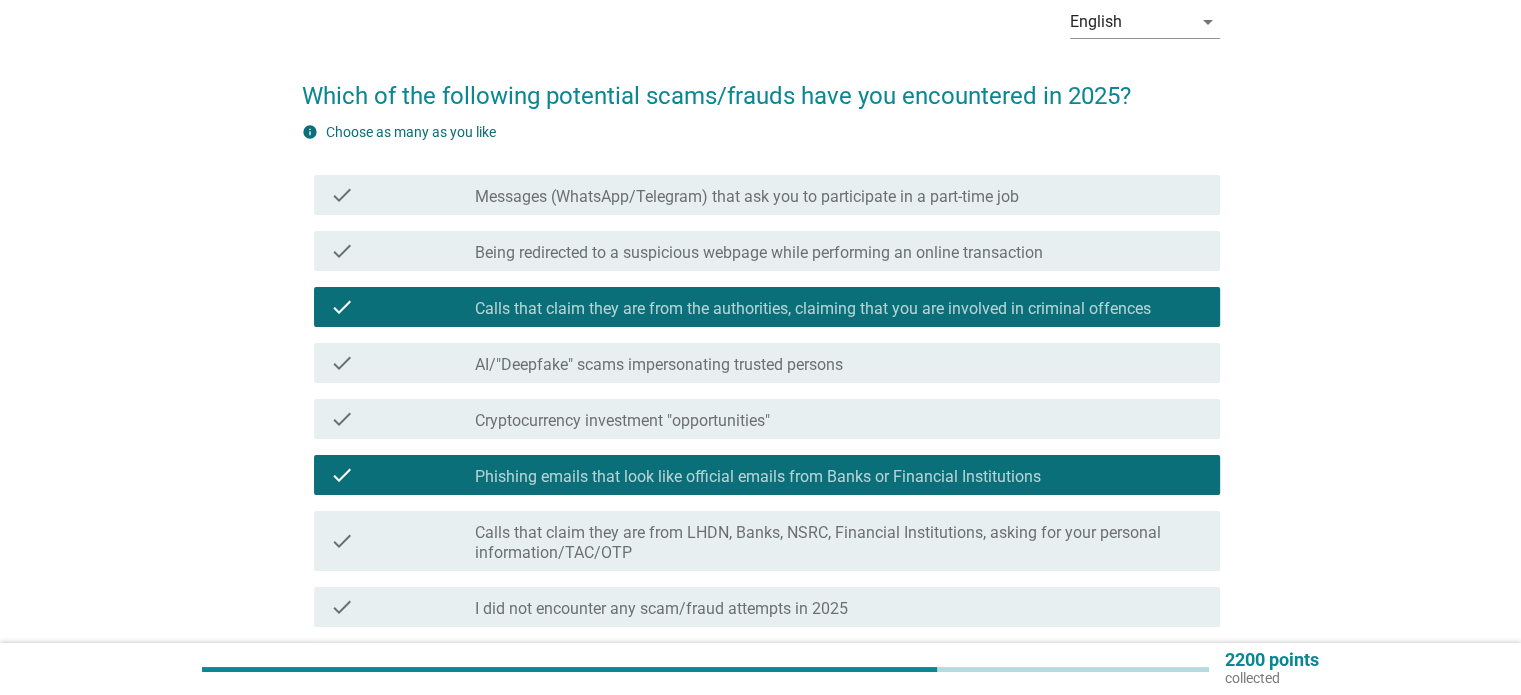 scroll, scrollTop: 200, scrollLeft: 0, axis: vertical 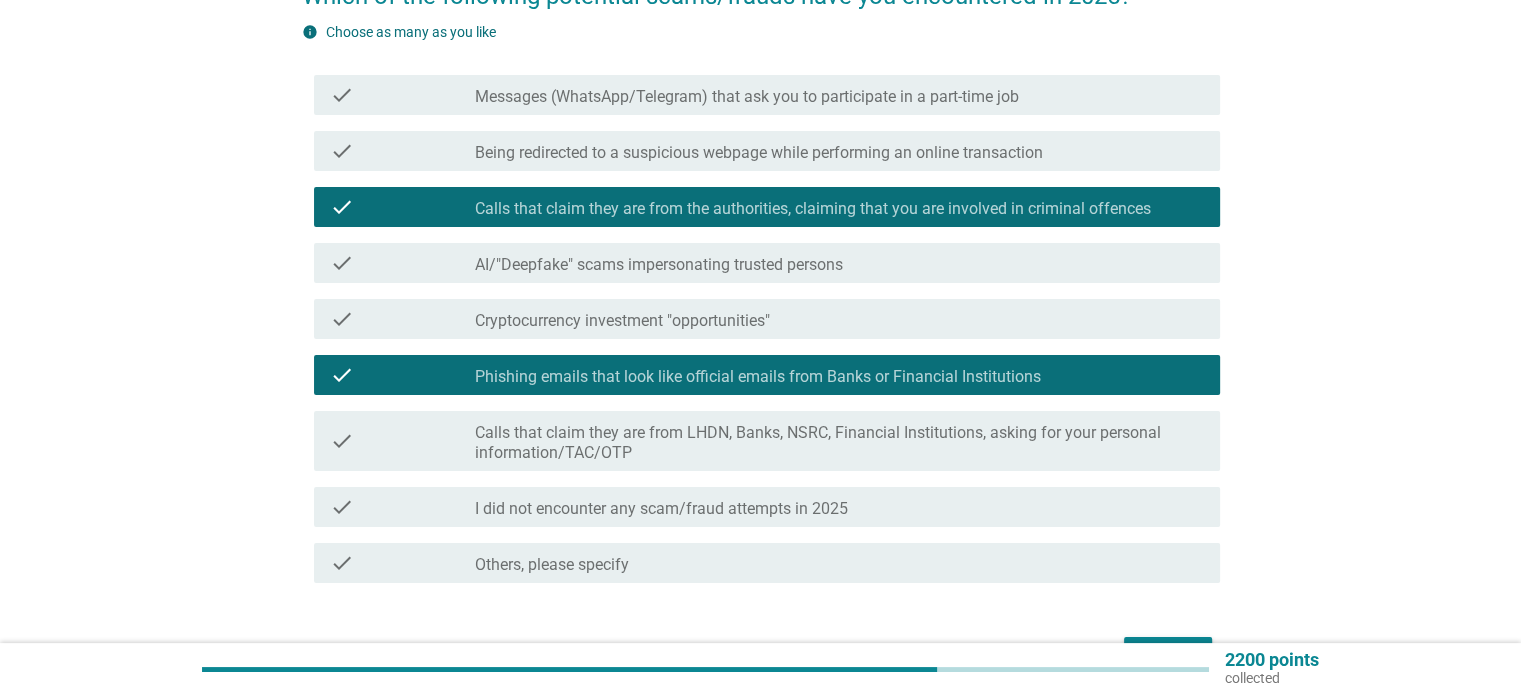 click on "Calls that claim they are from LHDN, Banks, NSRC, Financial Institutions, asking for your personal information/TAC/OTP" at bounding box center (839, 443) 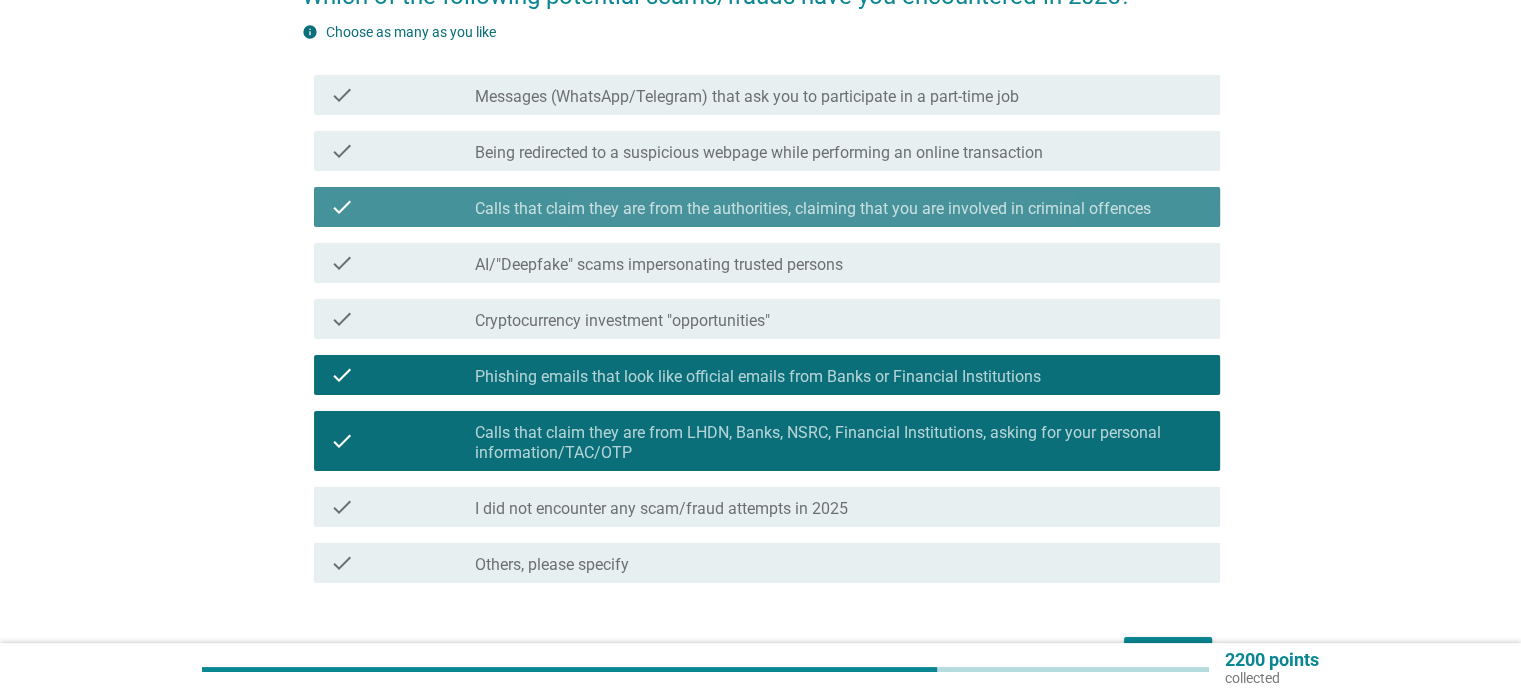 click on "Calls that claim they are from the authorities, claiming that you are involved in criminal offences" at bounding box center (813, 209) 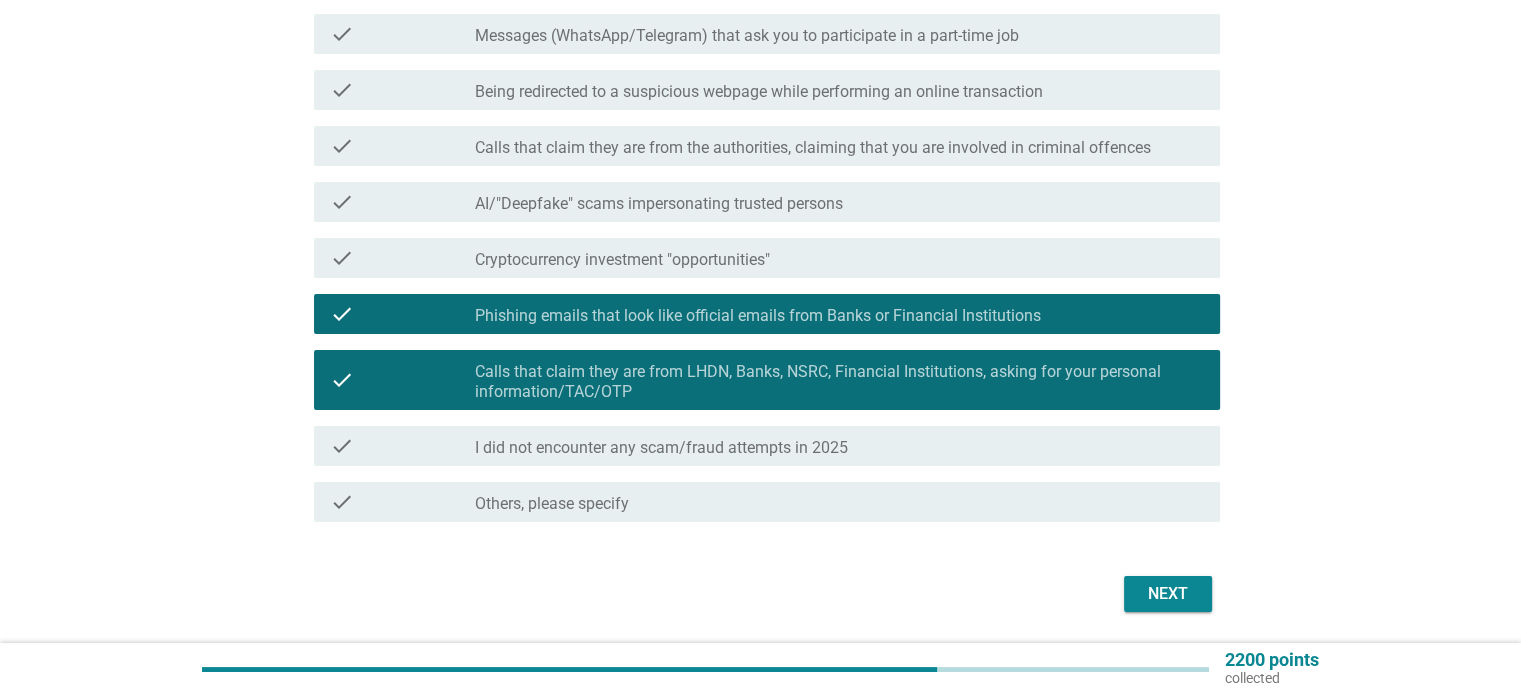 scroll, scrollTop: 325, scrollLeft: 0, axis: vertical 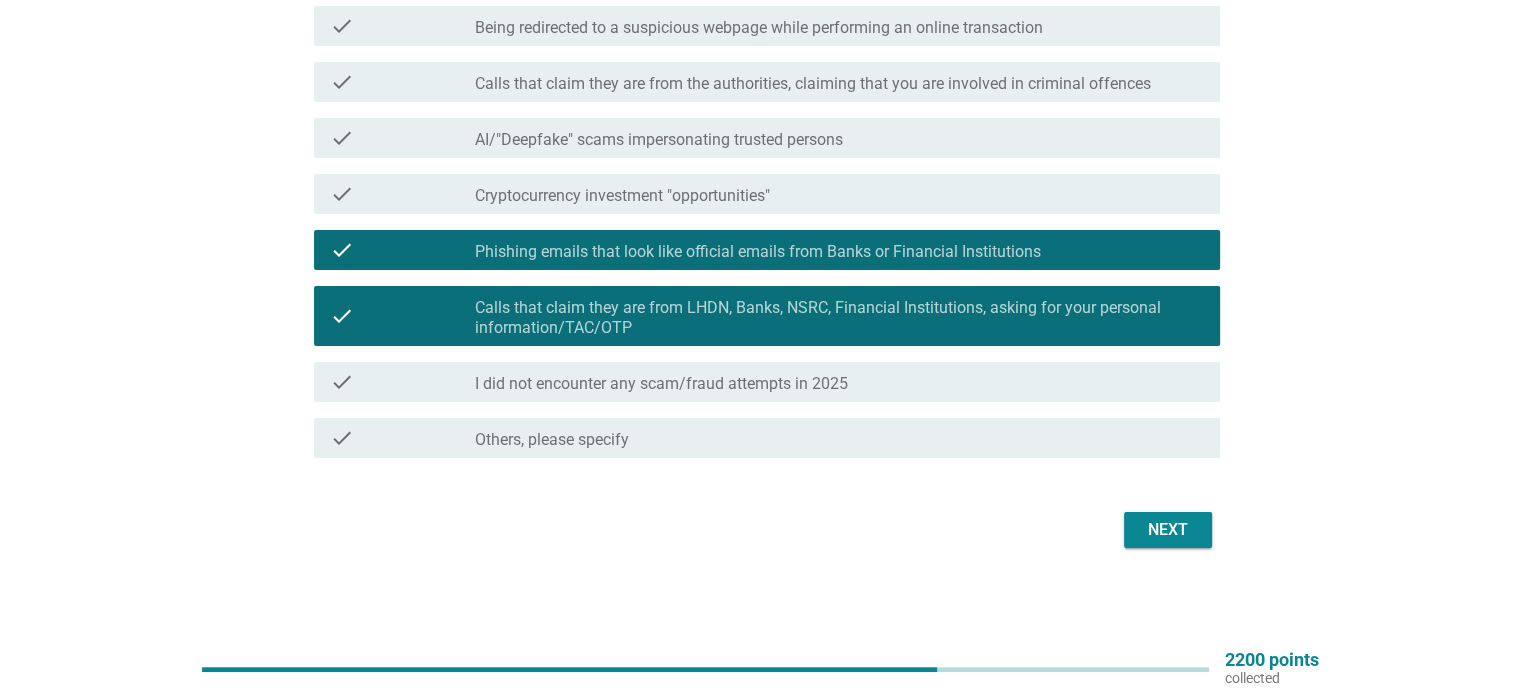 click on "Next" at bounding box center [1168, 530] 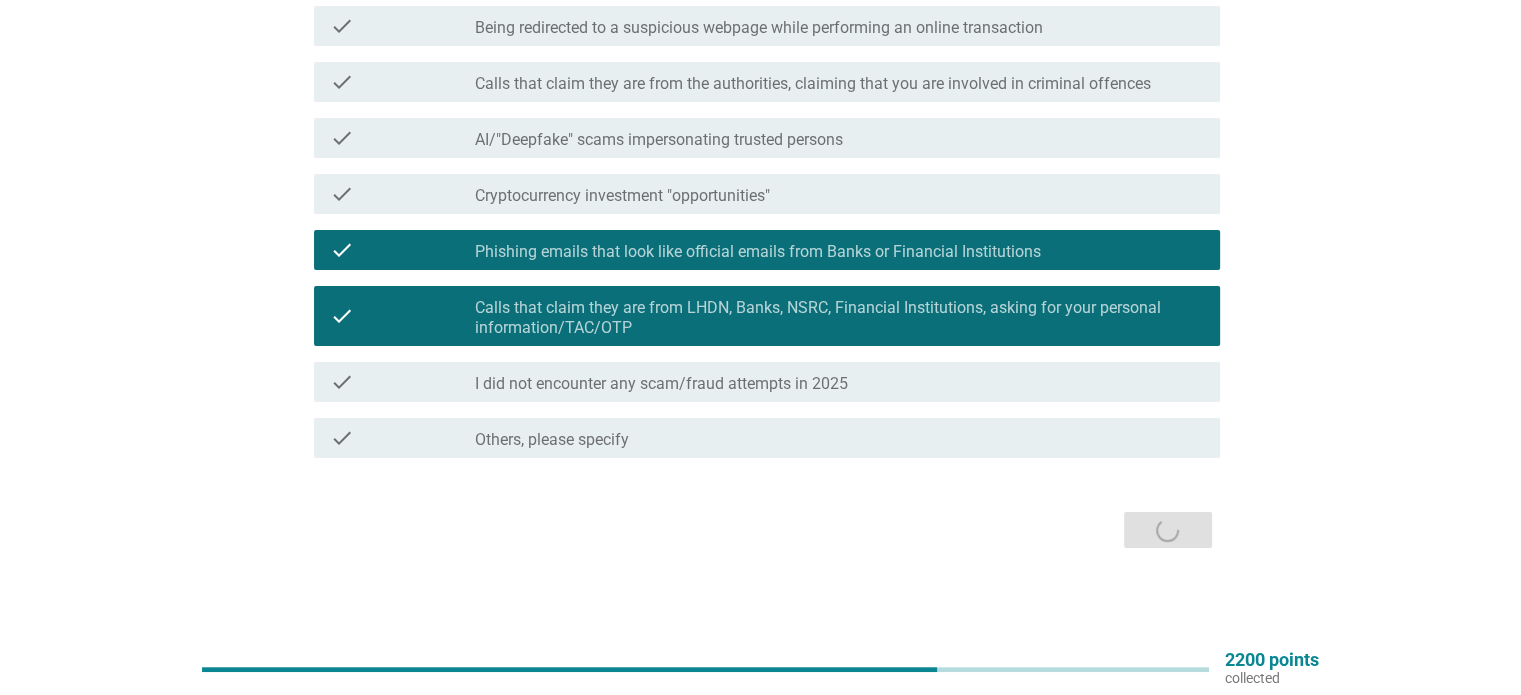 scroll, scrollTop: 0, scrollLeft: 0, axis: both 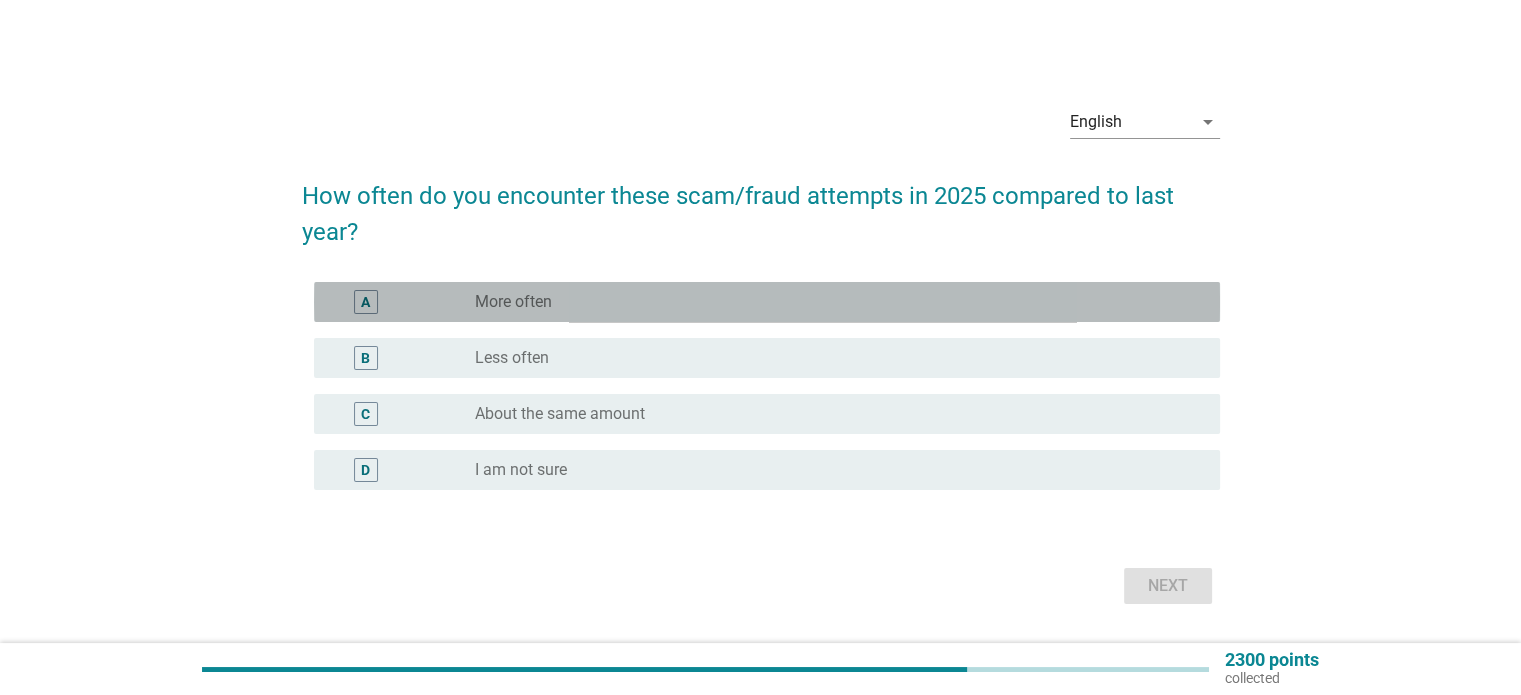 click on "radio_button_unchecked More often" at bounding box center (839, 302) 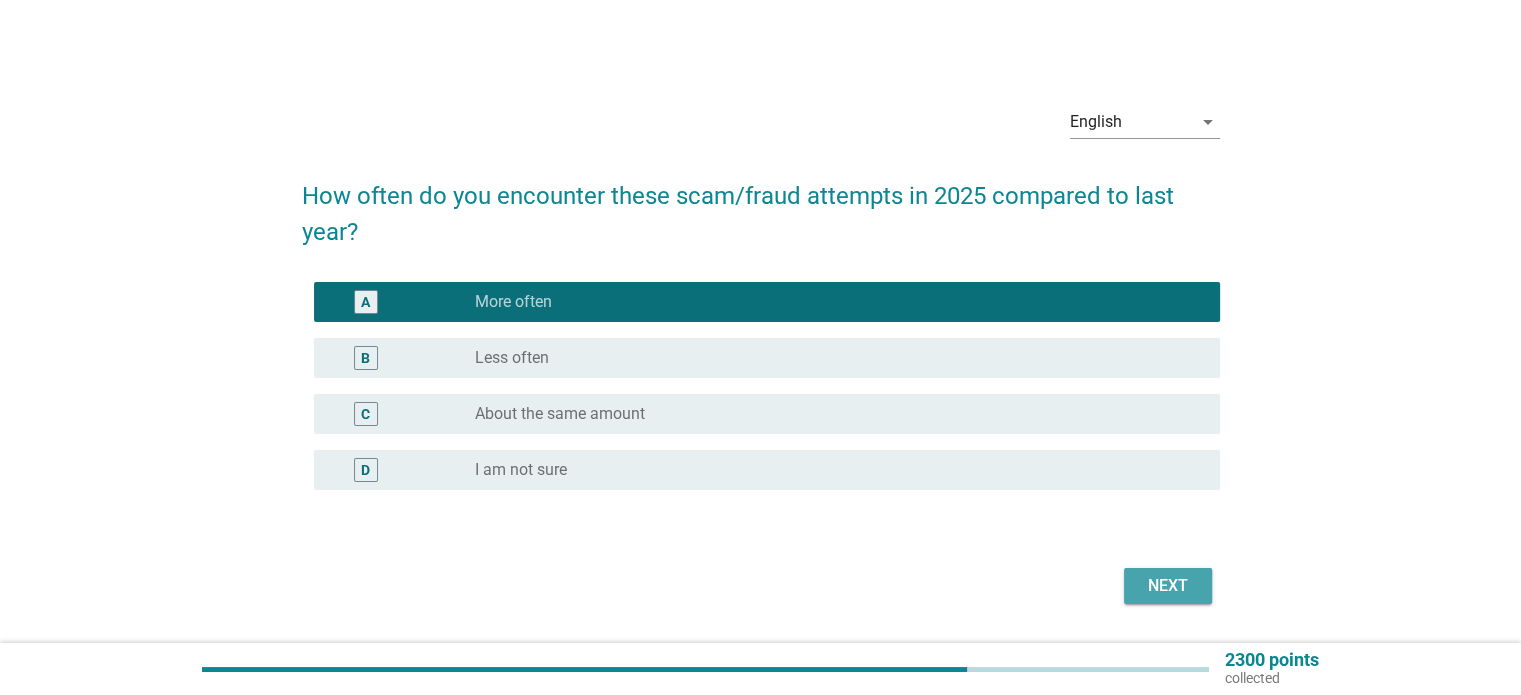 click on "Next" at bounding box center (1168, 586) 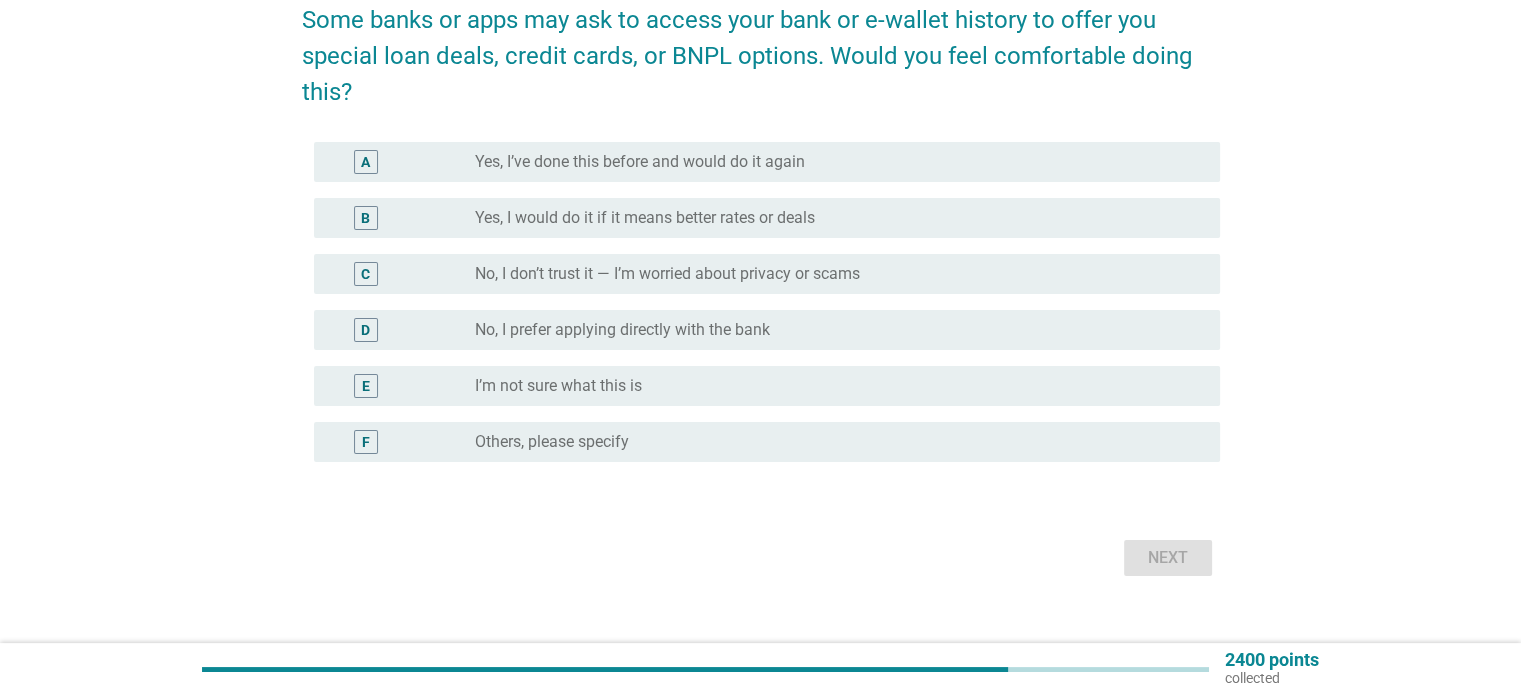 scroll, scrollTop: 200, scrollLeft: 0, axis: vertical 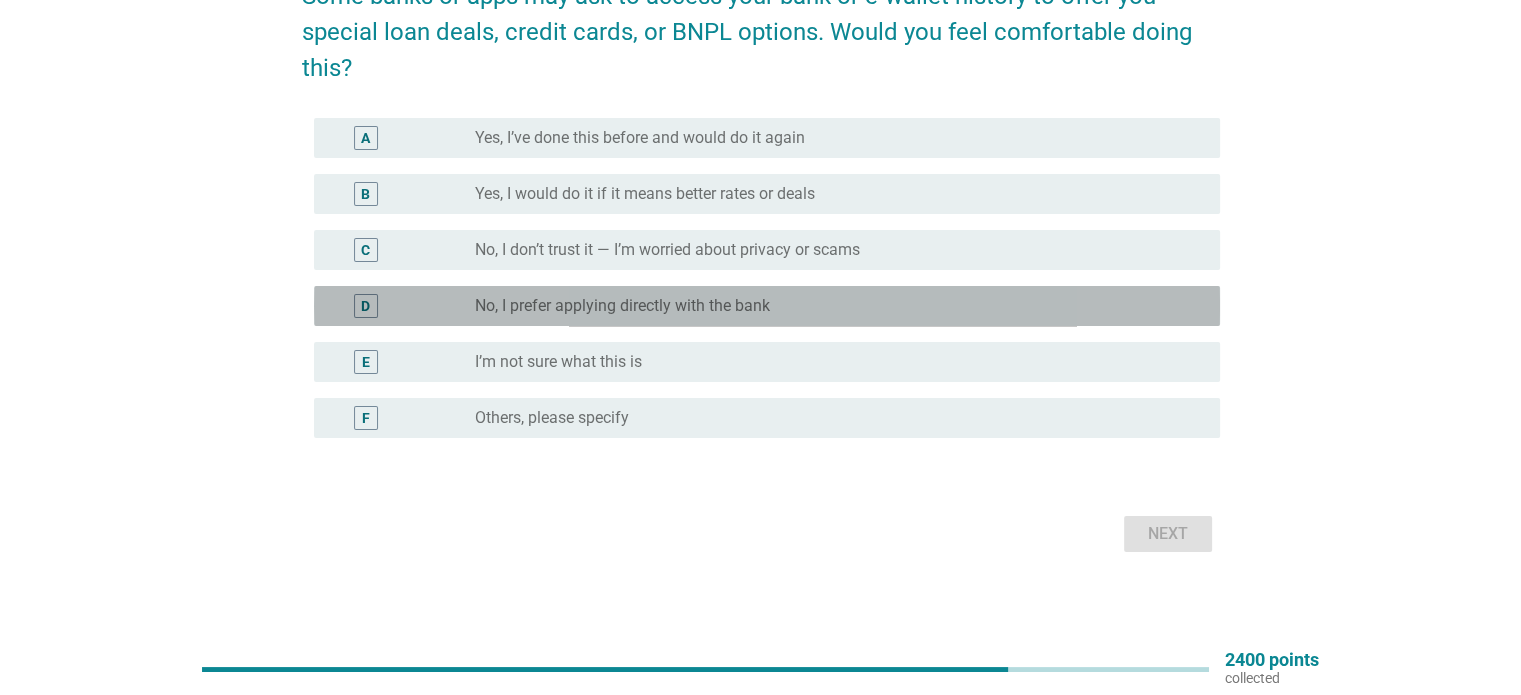 click on "No, I prefer applying directly with the bank" at bounding box center [622, 306] 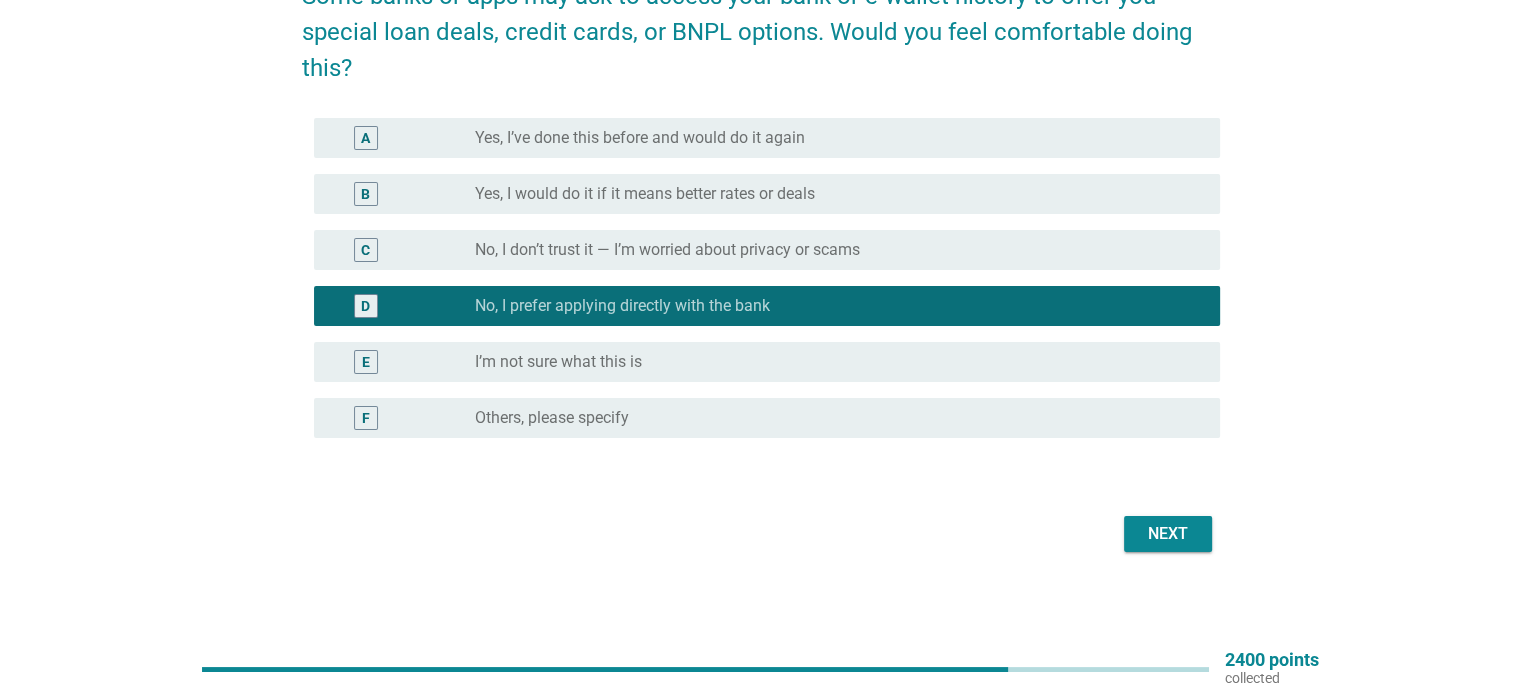 click on "Next" at bounding box center [1168, 534] 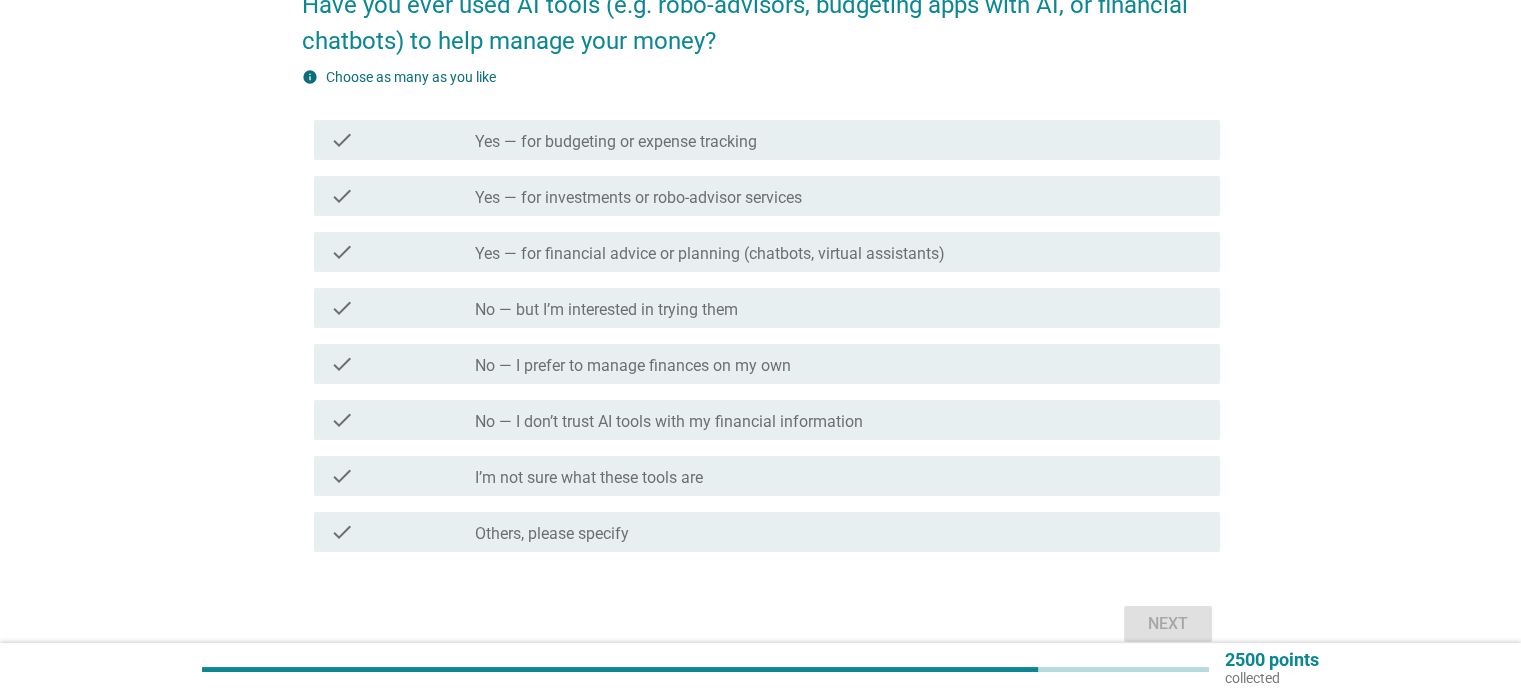 scroll, scrollTop: 200, scrollLeft: 0, axis: vertical 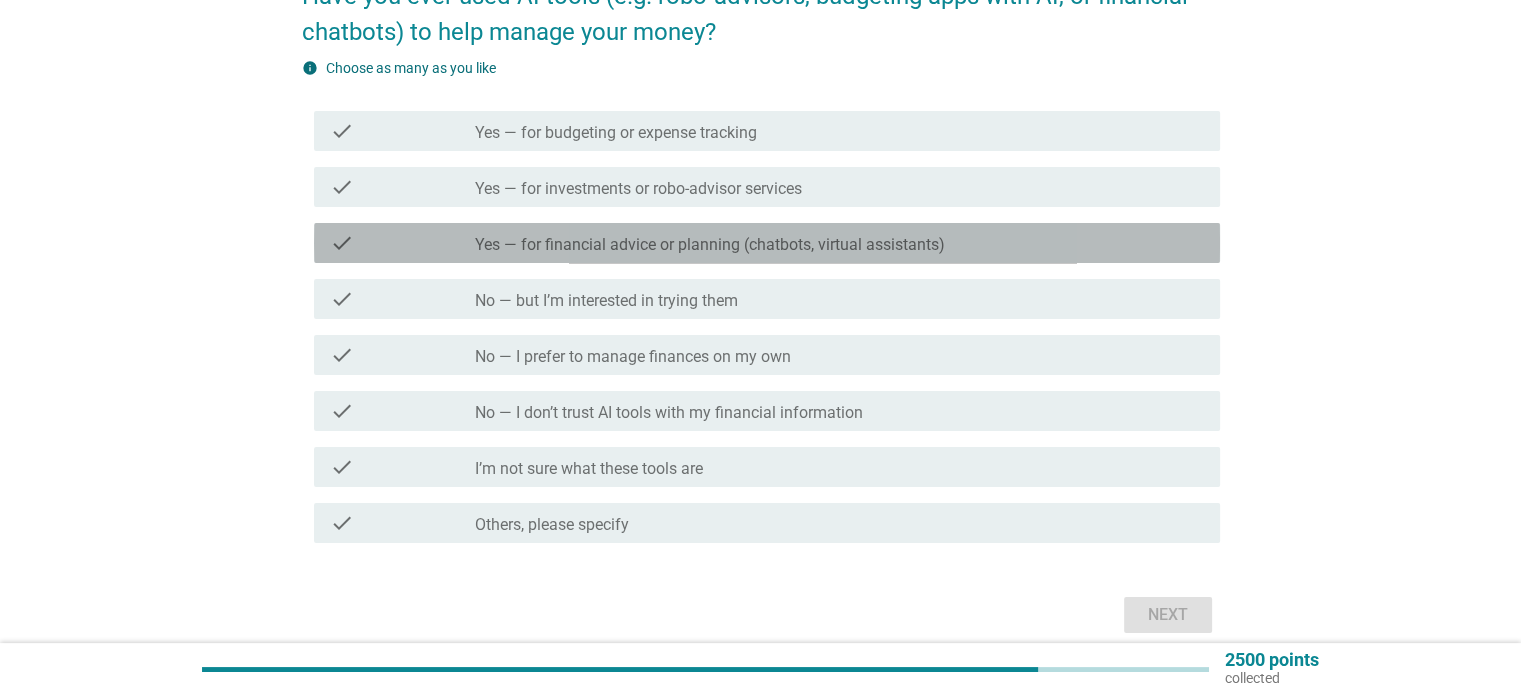 click on "Yes — for financial advice or planning (chatbots, virtual assistants)" at bounding box center [710, 245] 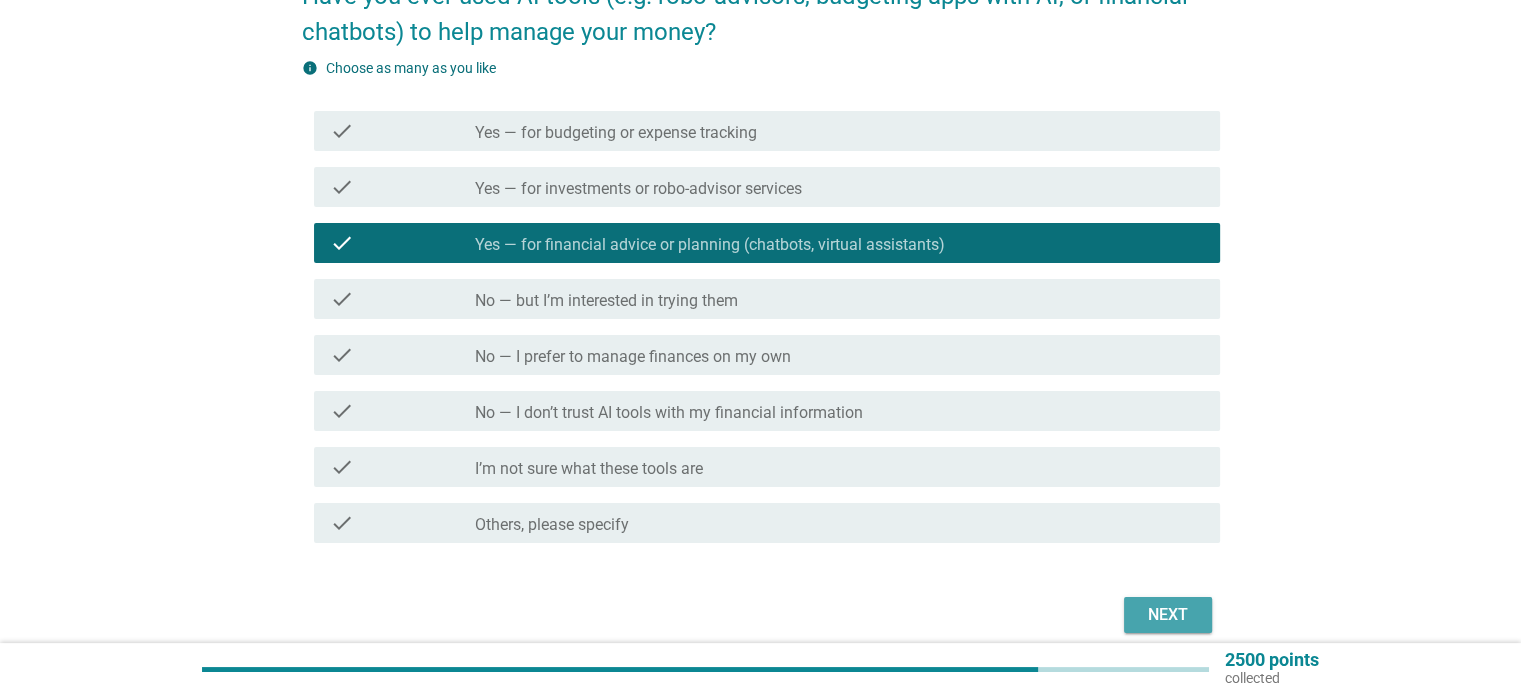 click on "Next" at bounding box center [1168, 615] 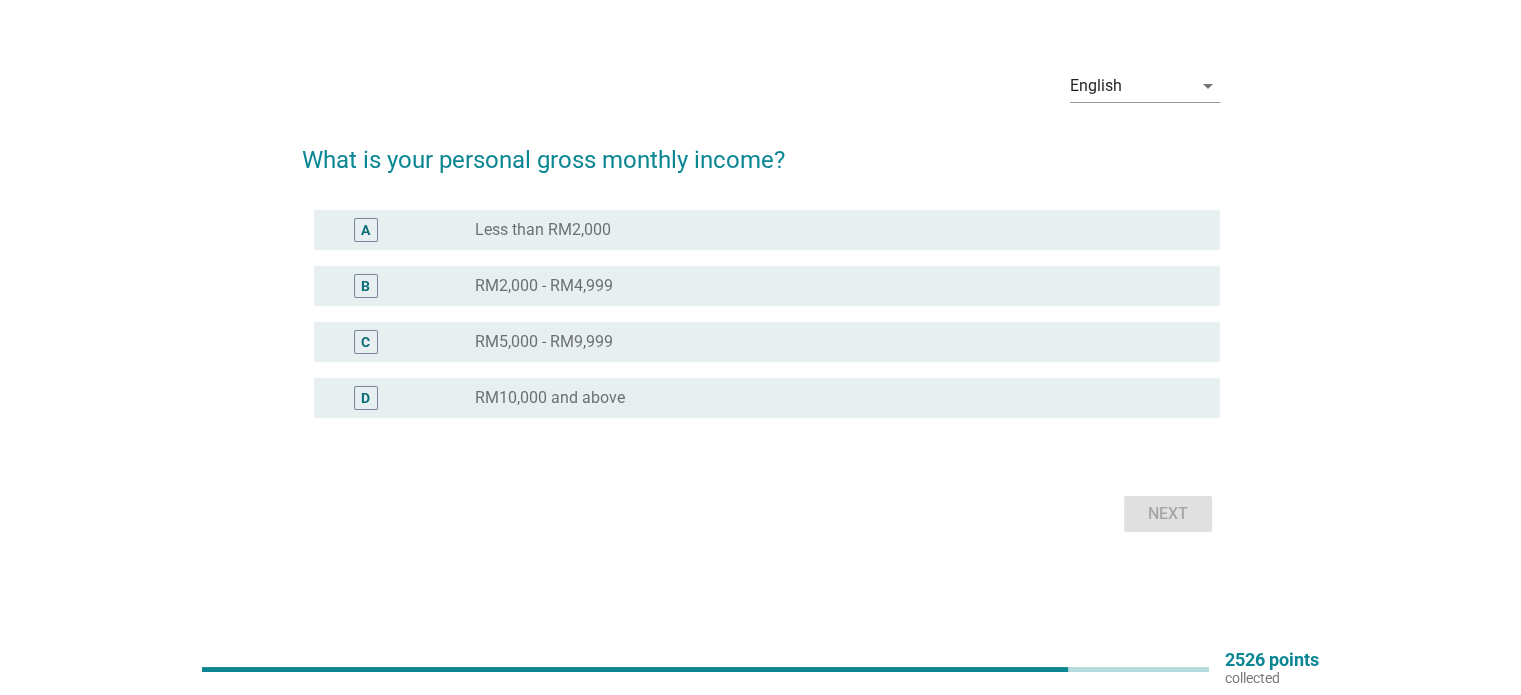 scroll, scrollTop: 0, scrollLeft: 0, axis: both 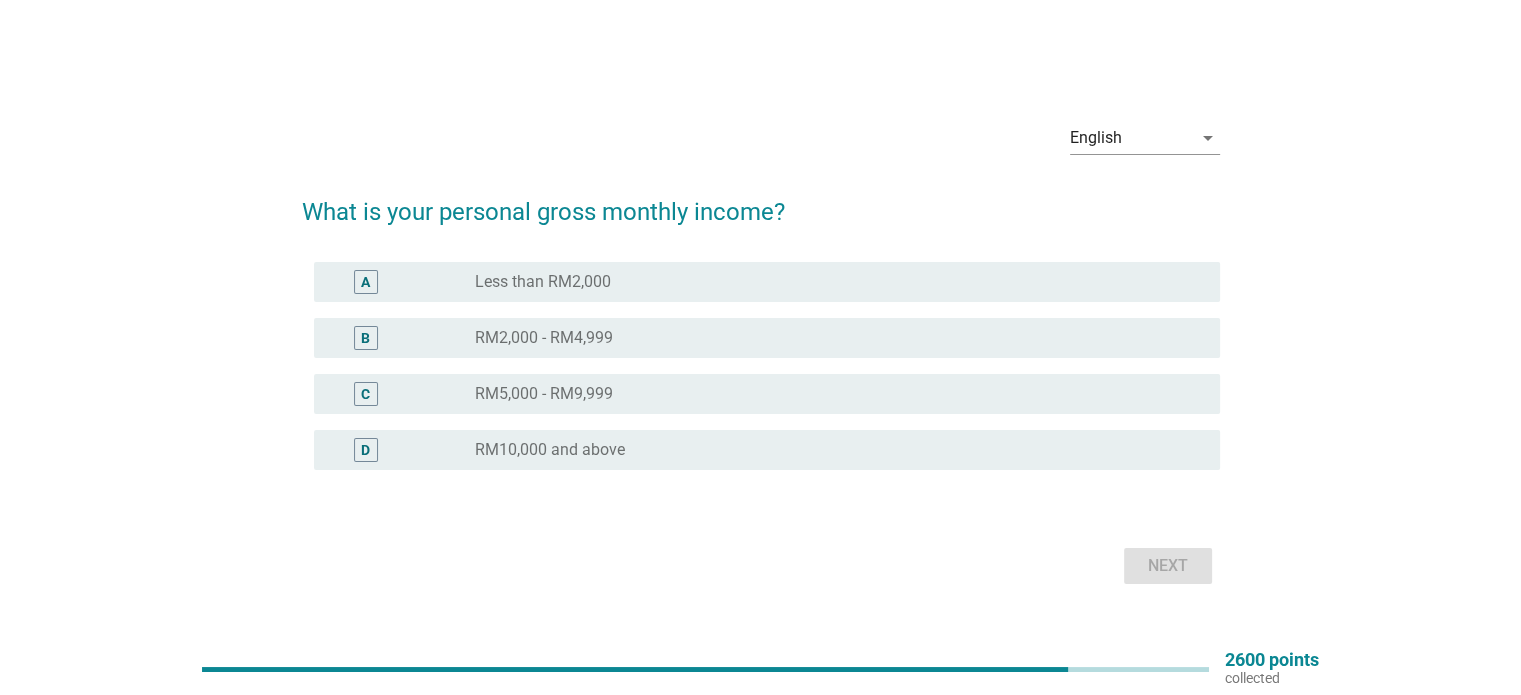 click on "radio_button_unchecked RM10,000 and above" at bounding box center [831, 450] 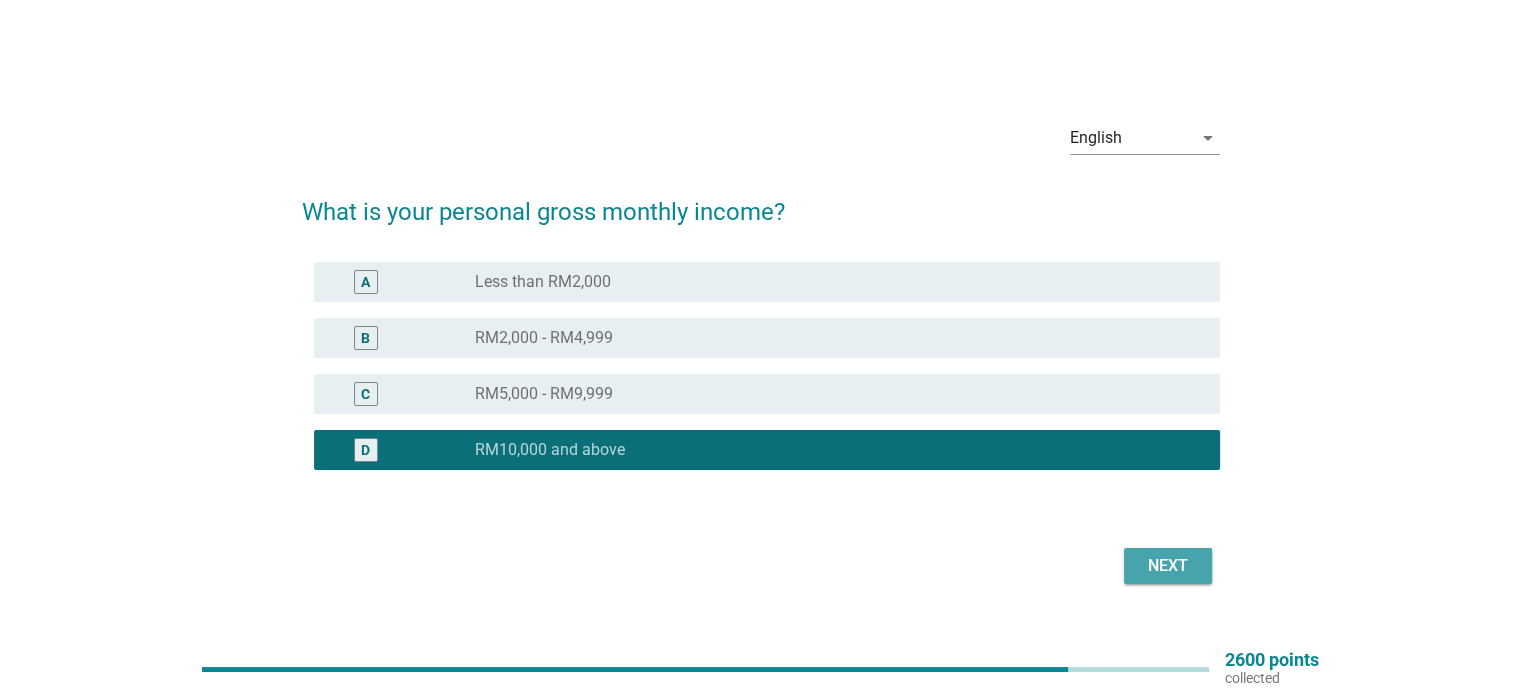 click on "Next" at bounding box center (1168, 566) 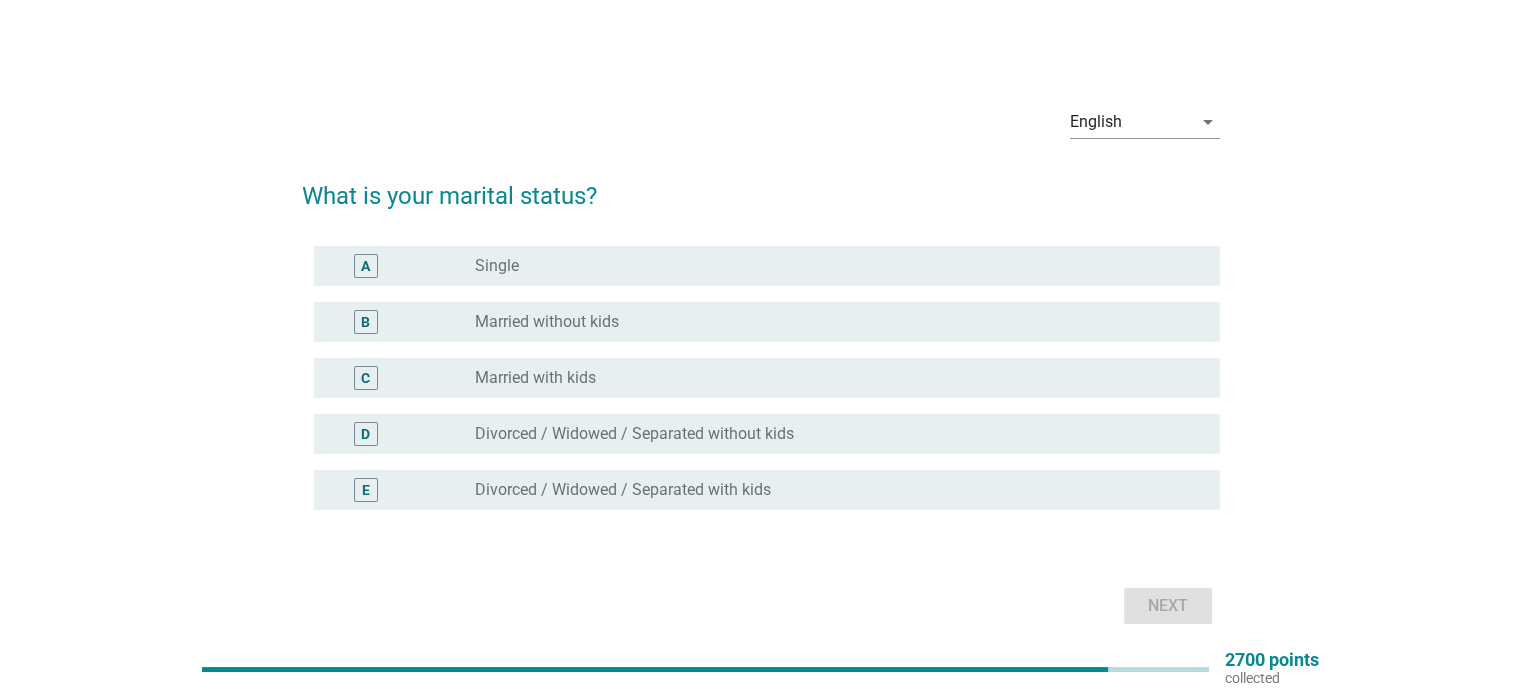click on "radio_button_unchecked Single" at bounding box center (831, 266) 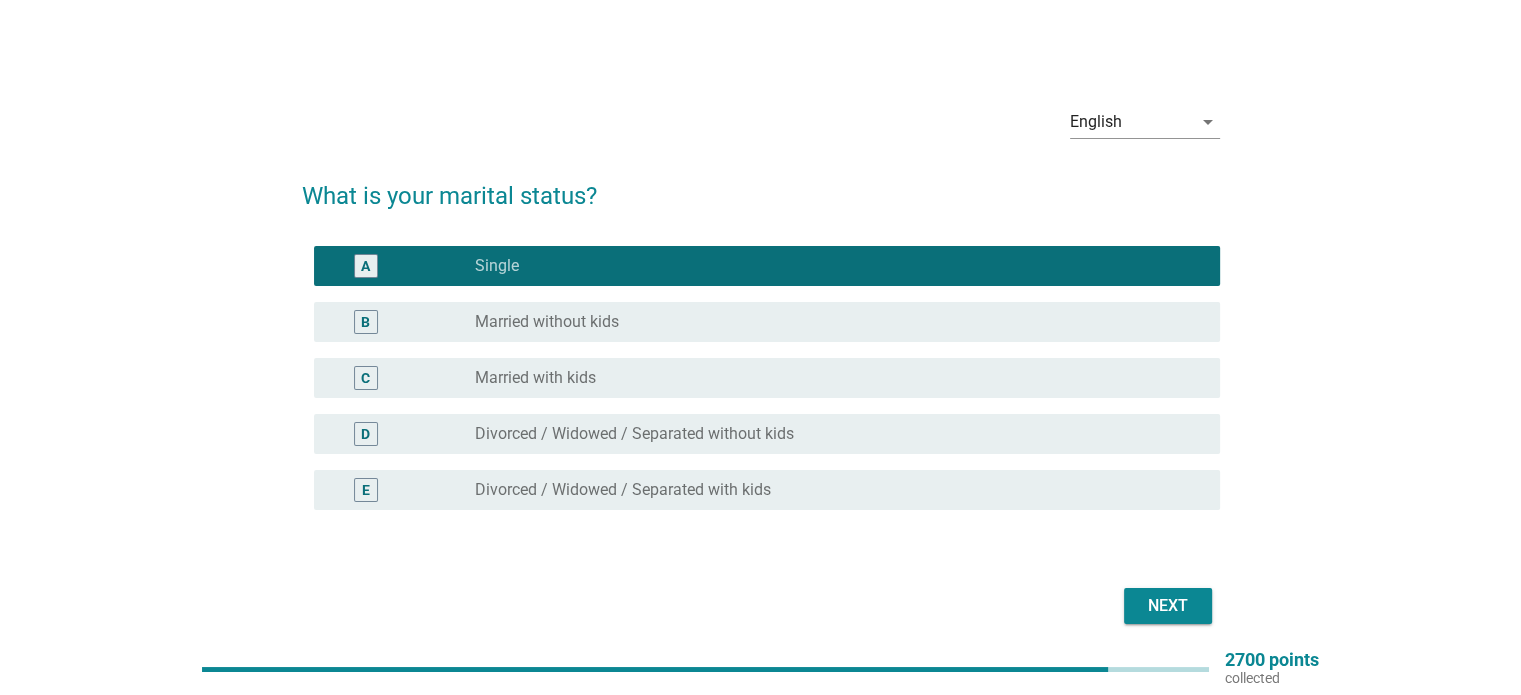 click on "Next" at bounding box center (1168, 606) 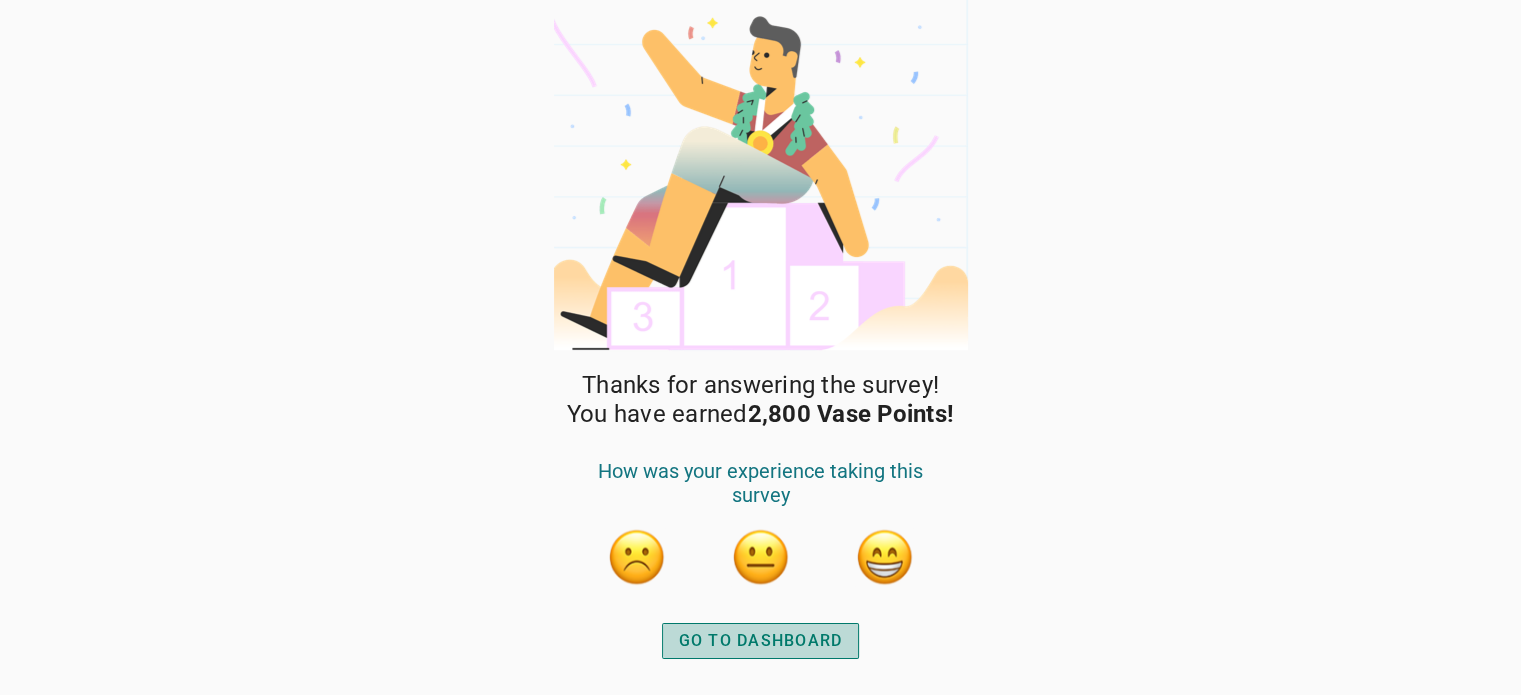 click on "GO TO DASHBOARD" at bounding box center [761, 641] 